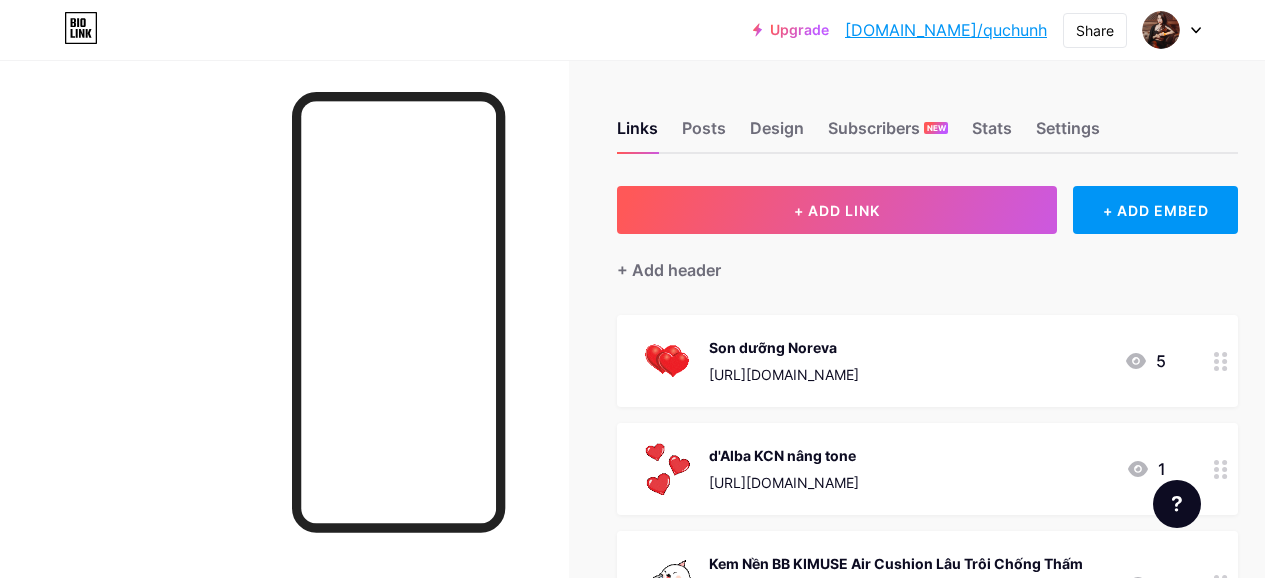 scroll, scrollTop: 0, scrollLeft: 0, axis: both 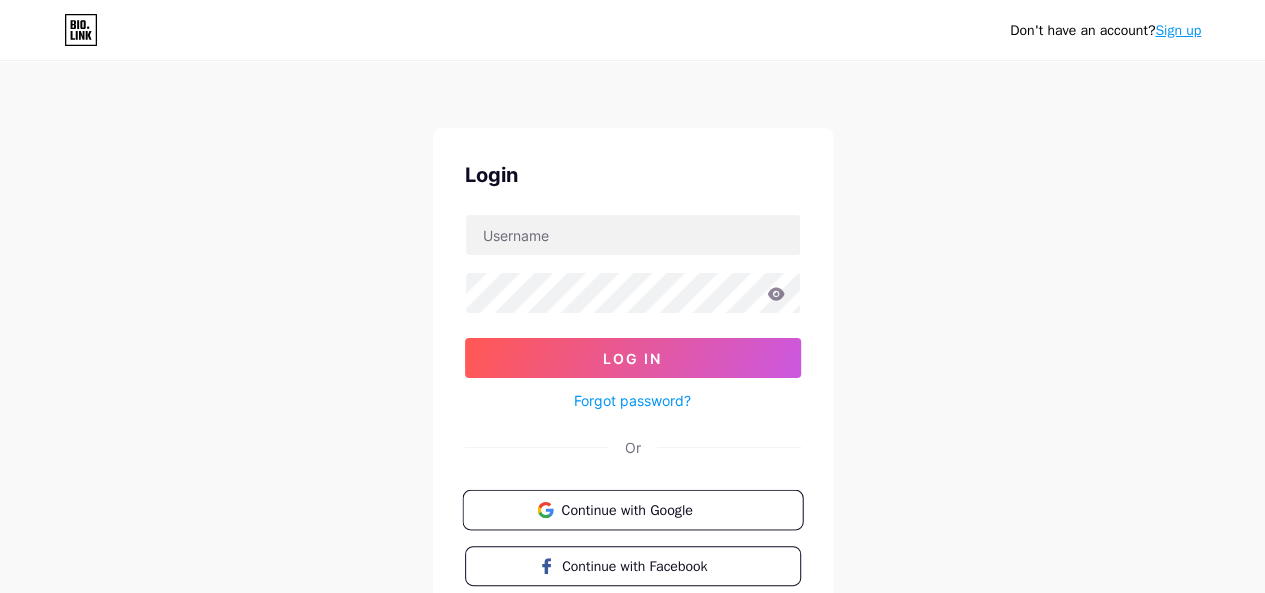 click on "Continue with Google" at bounding box center (632, 510) 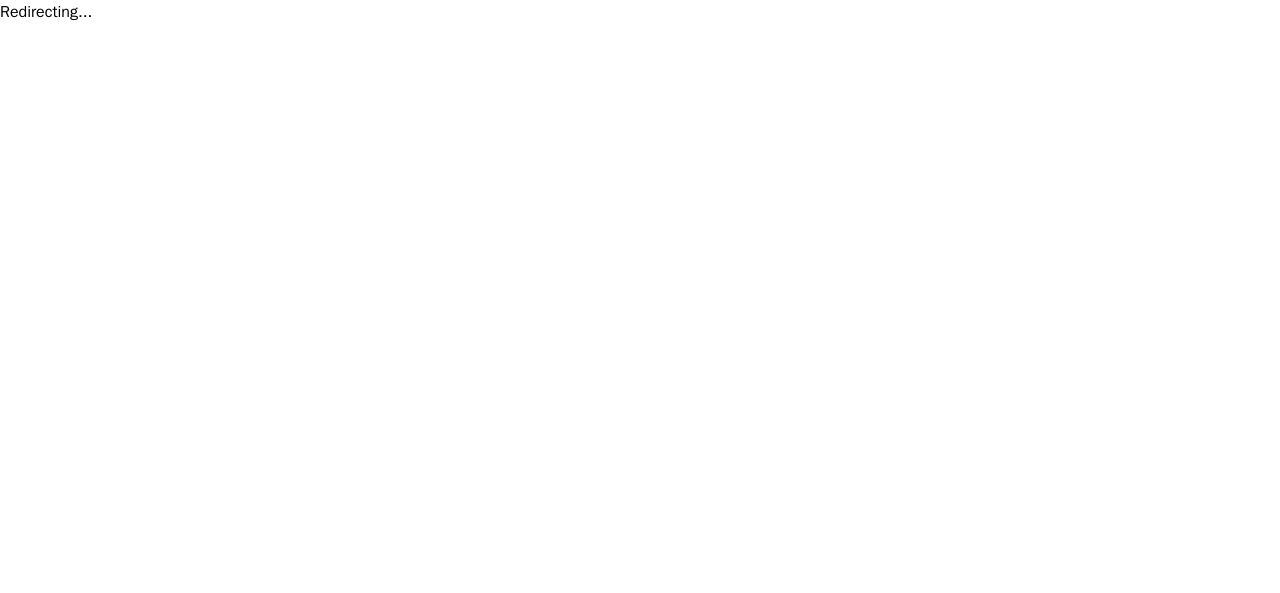 scroll, scrollTop: 0, scrollLeft: 0, axis: both 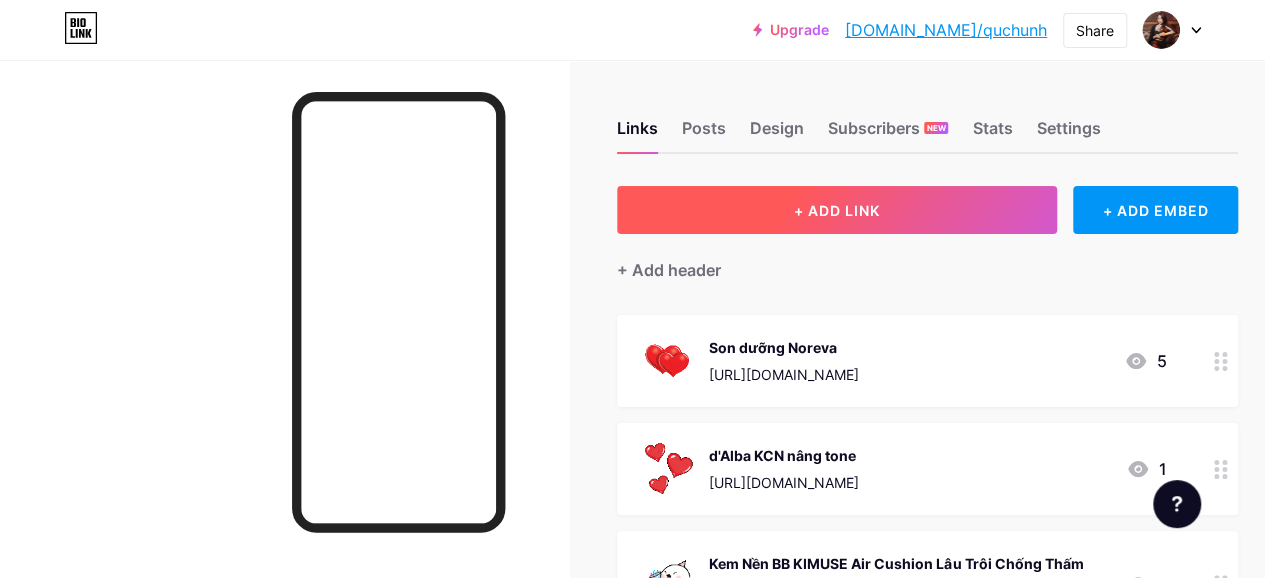 click on "+ ADD LINK" at bounding box center (837, 210) 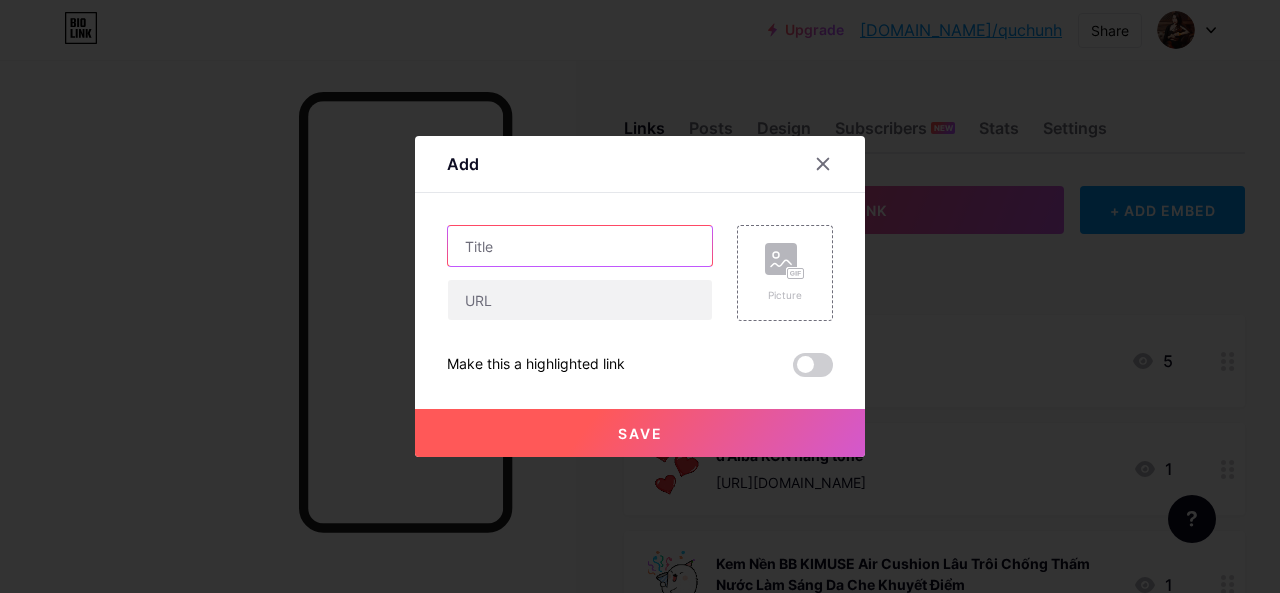 click at bounding box center (580, 246) 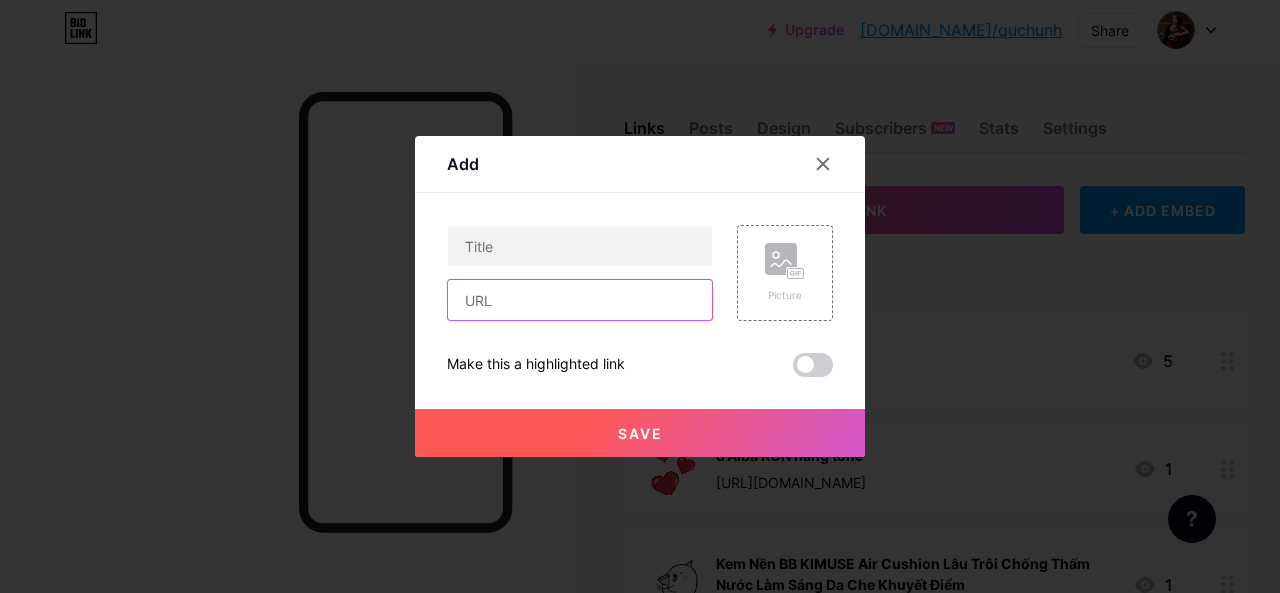 click at bounding box center (580, 300) 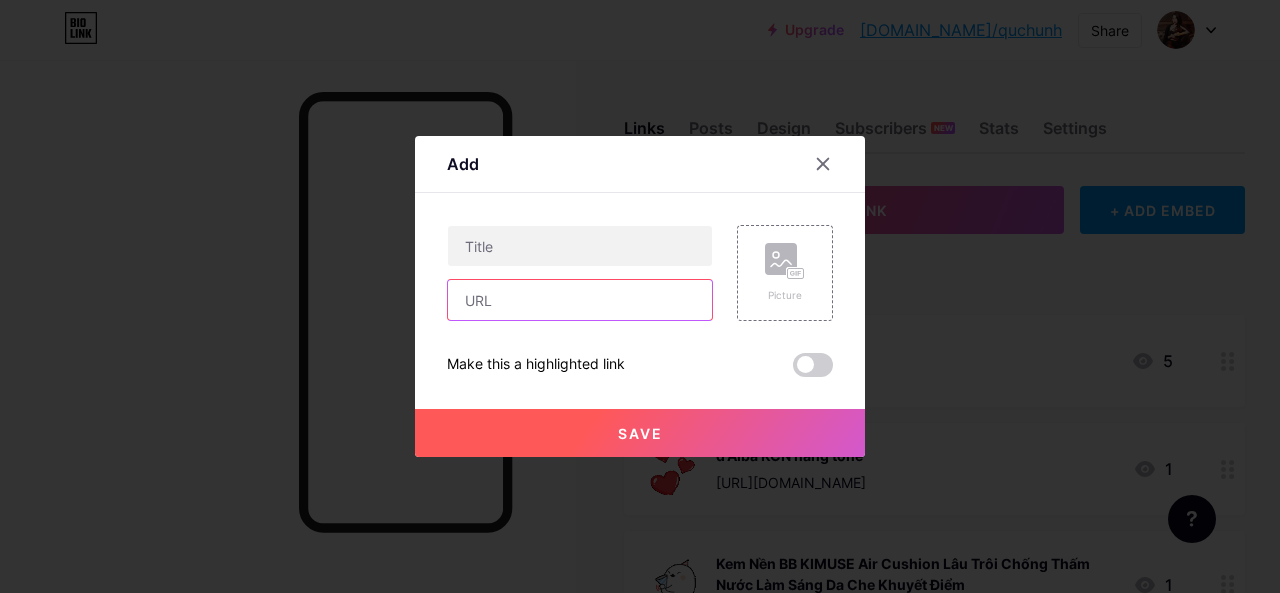paste on "[URL][DOMAIN_NAME]" 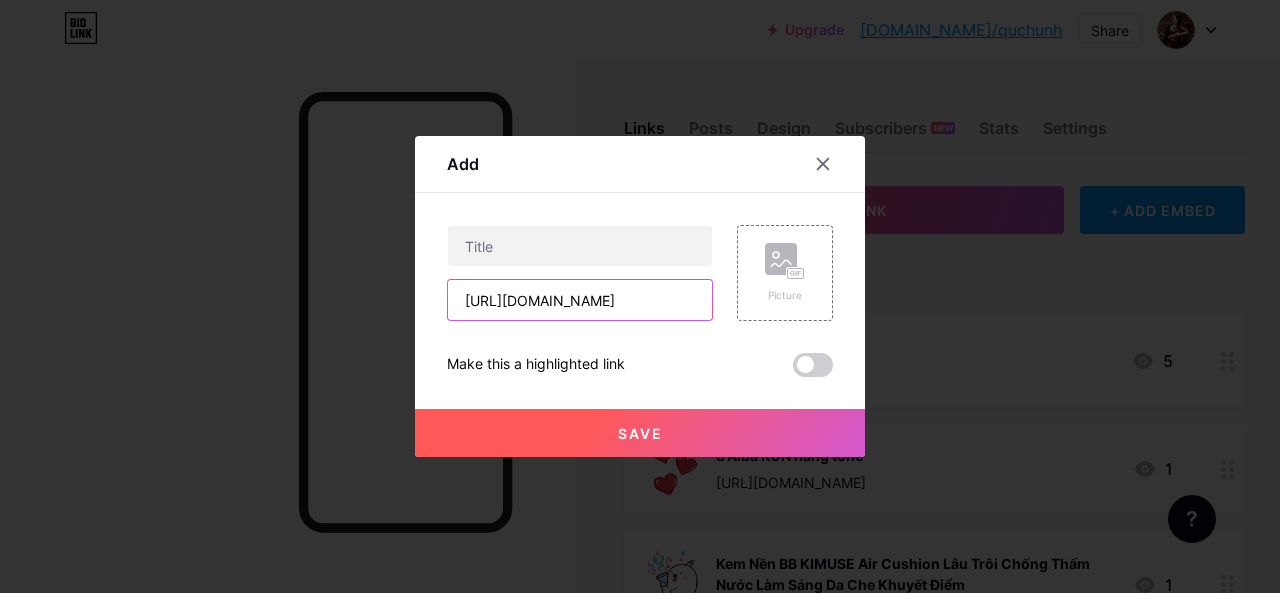 scroll, scrollTop: 0, scrollLeft: 668, axis: horizontal 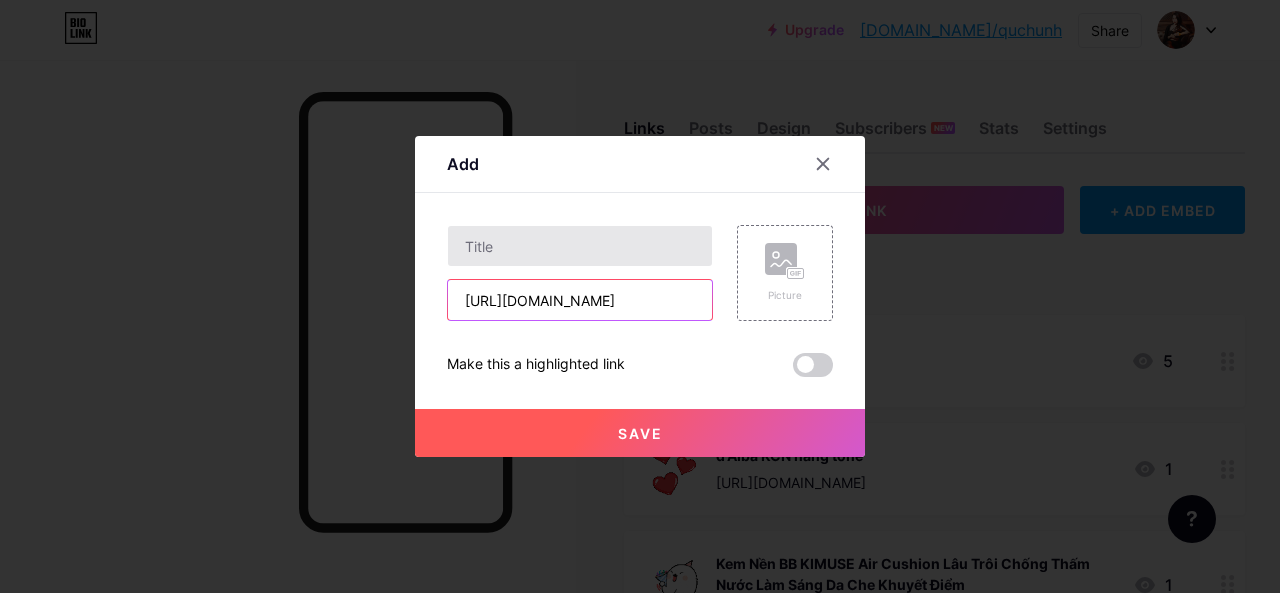type on "[URL][DOMAIN_NAME]" 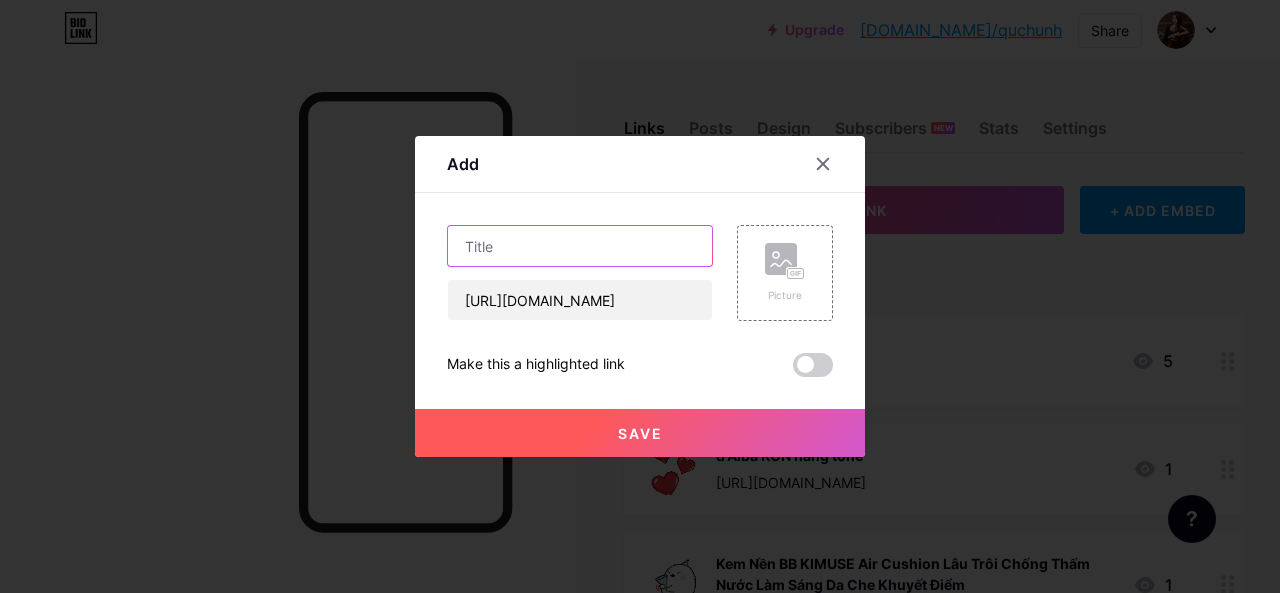 click at bounding box center [580, 246] 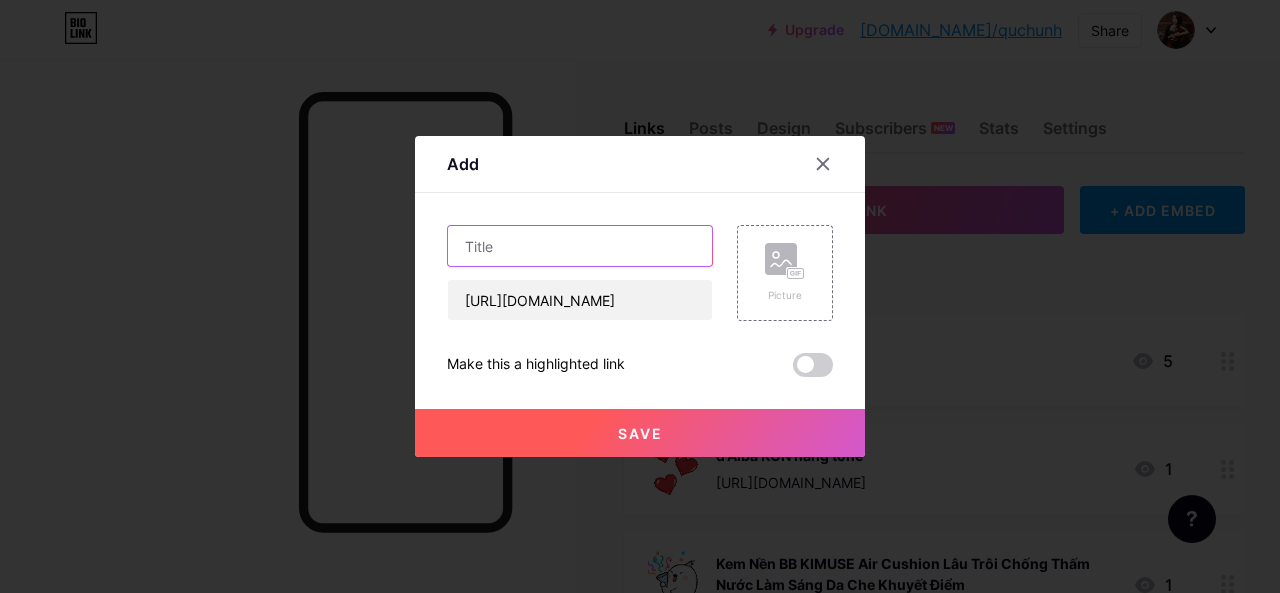 scroll, scrollTop: 0, scrollLeft: 0, axis: both 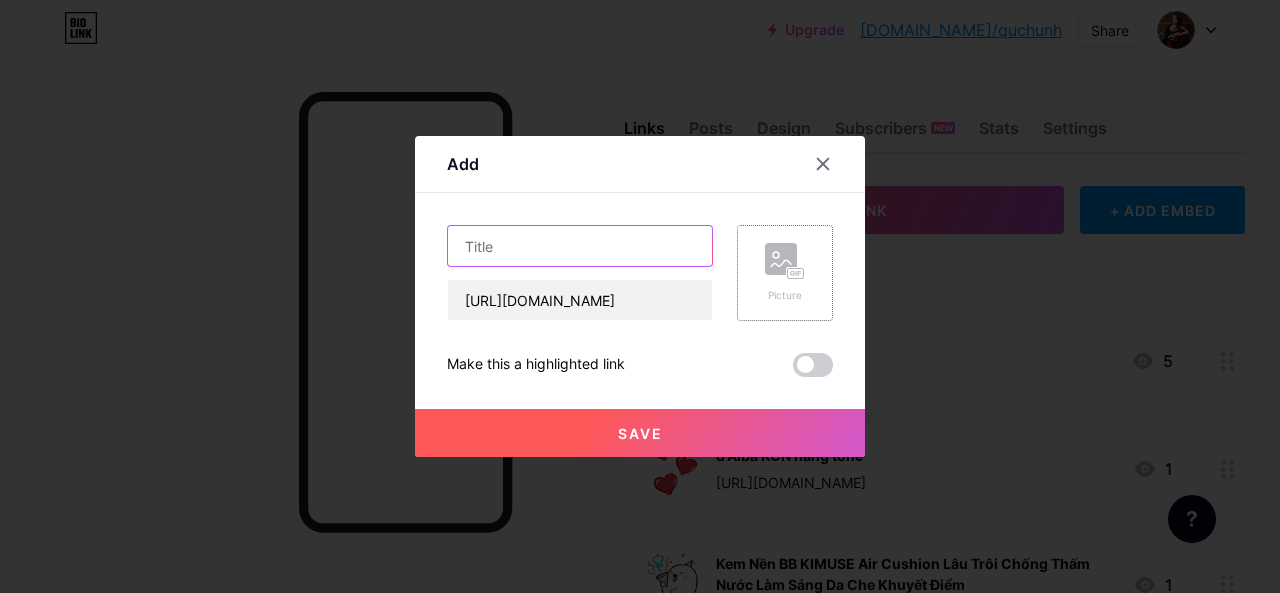paste on "Sáp Tẩy Trang oh! oh! Divine Blue Cleansing & Massaging Balm 150ml" 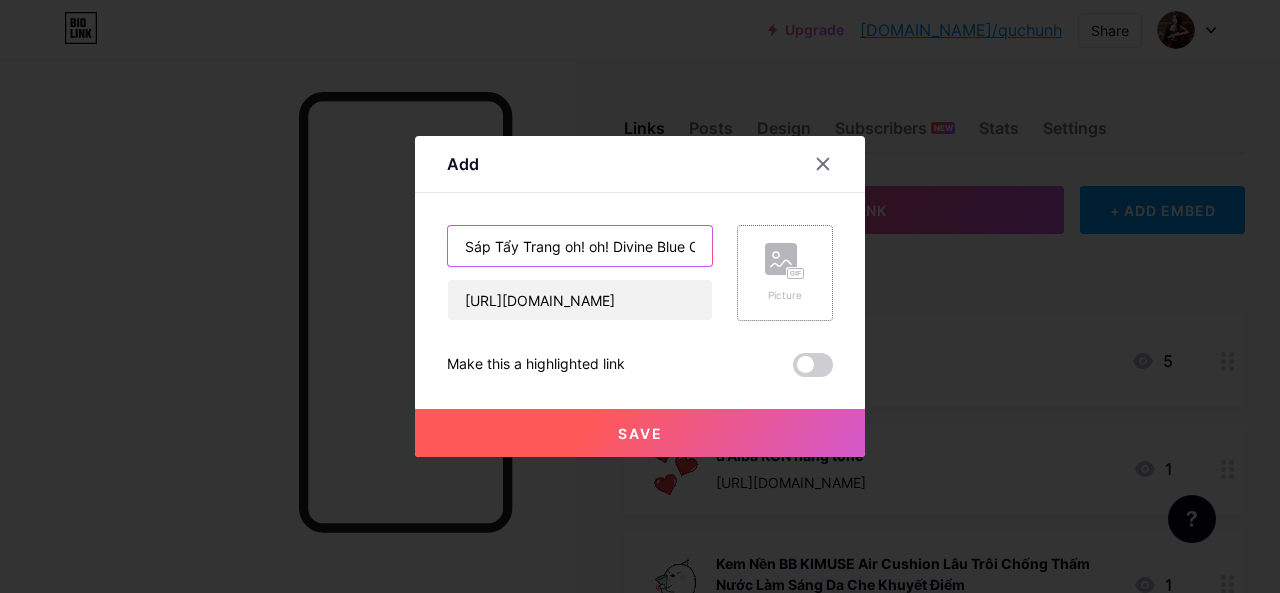 scroll, scrollTop: 0, scrollLeft: 226, axis: horizontal 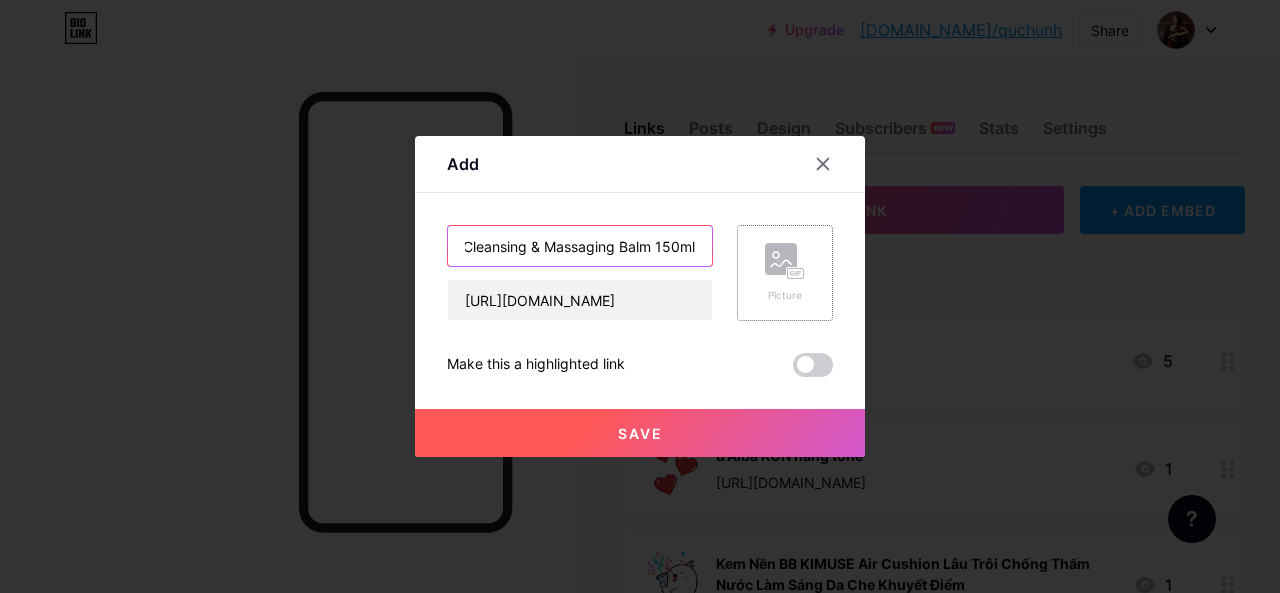type on "Sáp Tẩy Trang oh! oh! Divine Blue Cleansing & Massaging Balm 150ml" 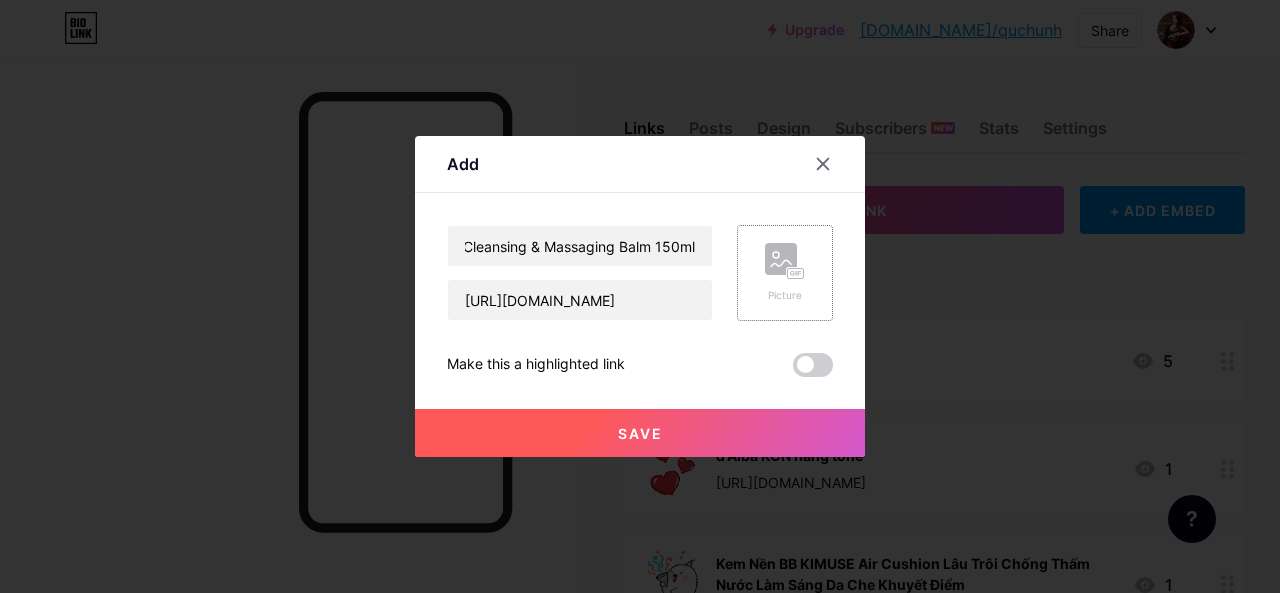 click 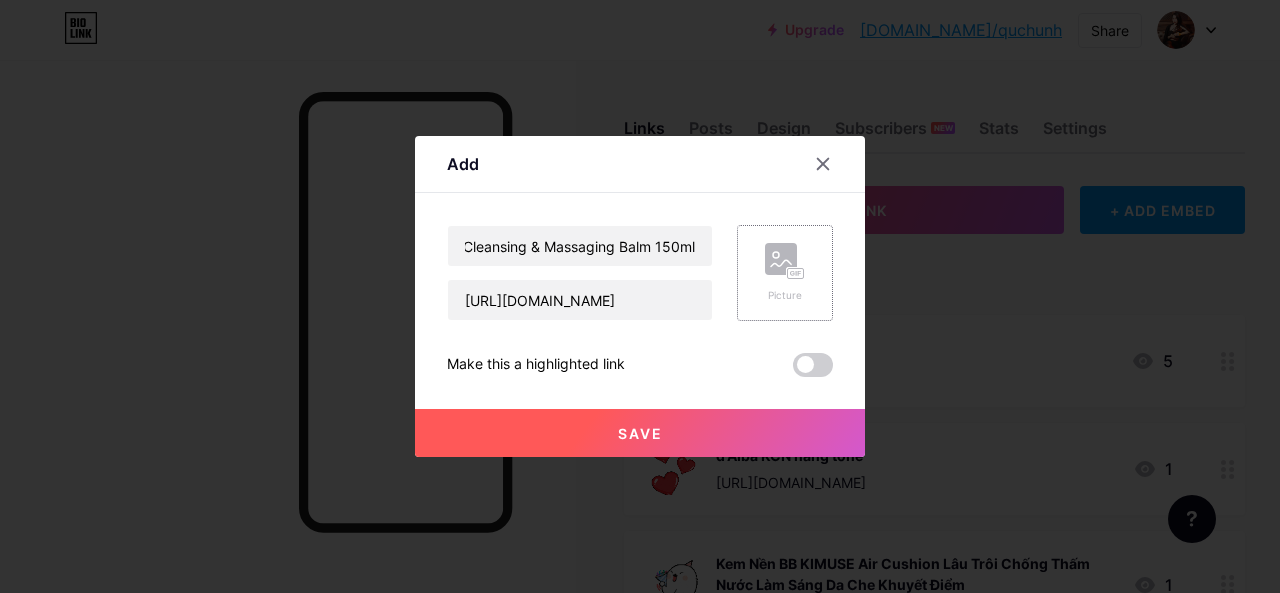 scroll, scrollTop: 0, scrollLeft: 0, axis: both 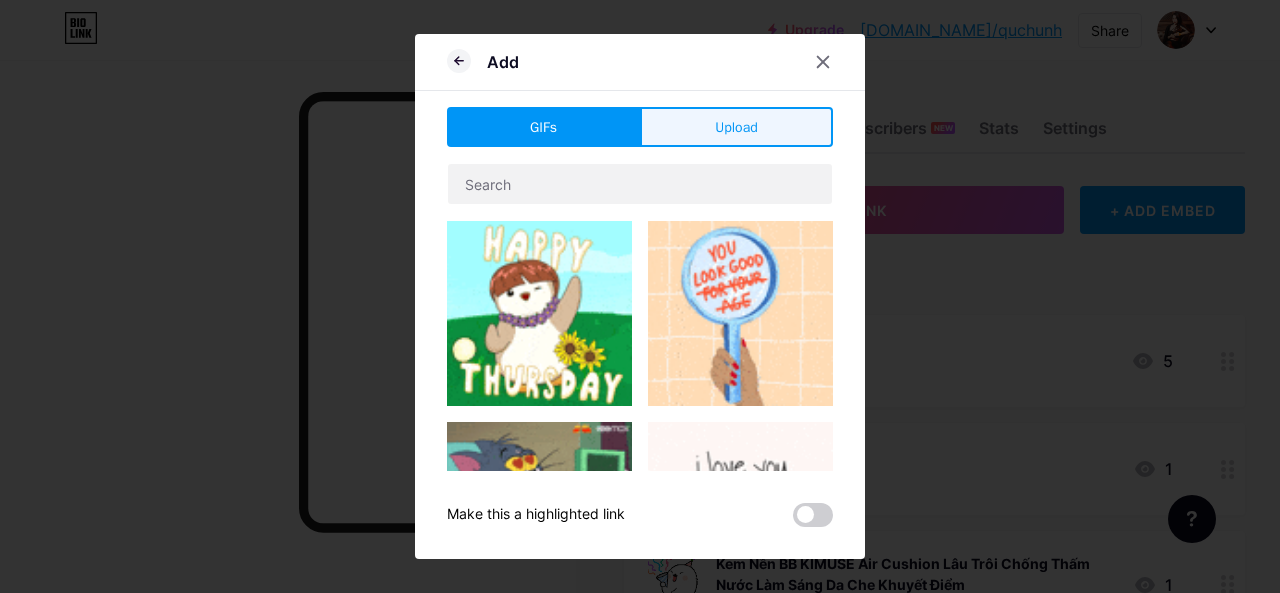 click on "Upload" at bounding box center (736, 127) 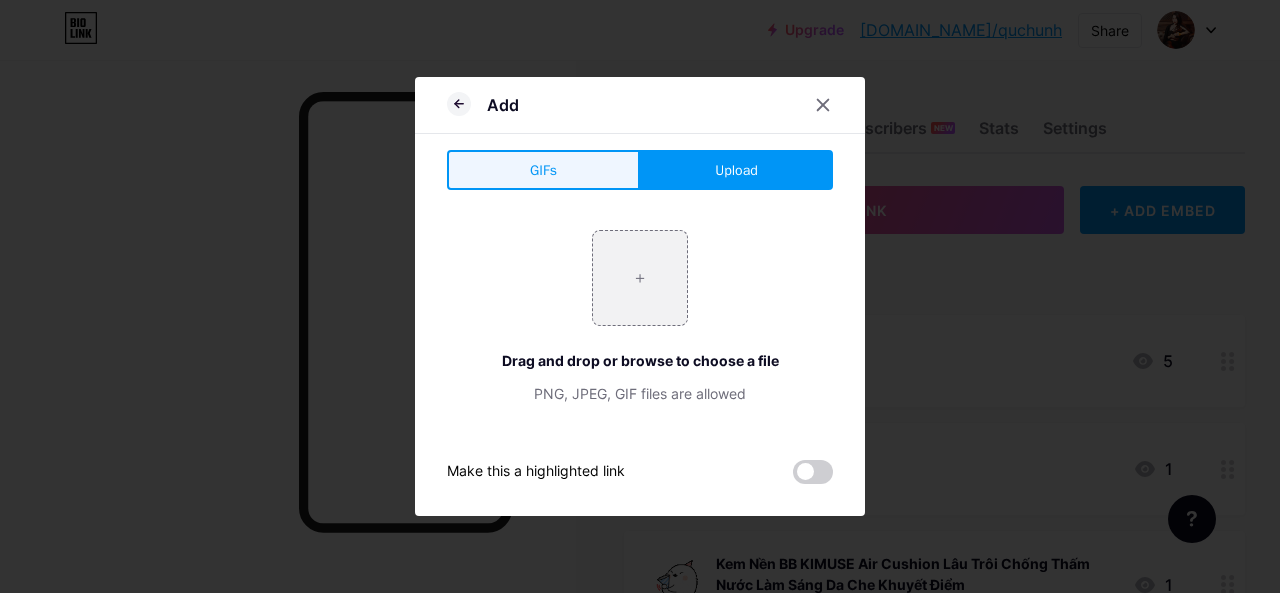 click on "GIFs" at bounding box center [543, 170] 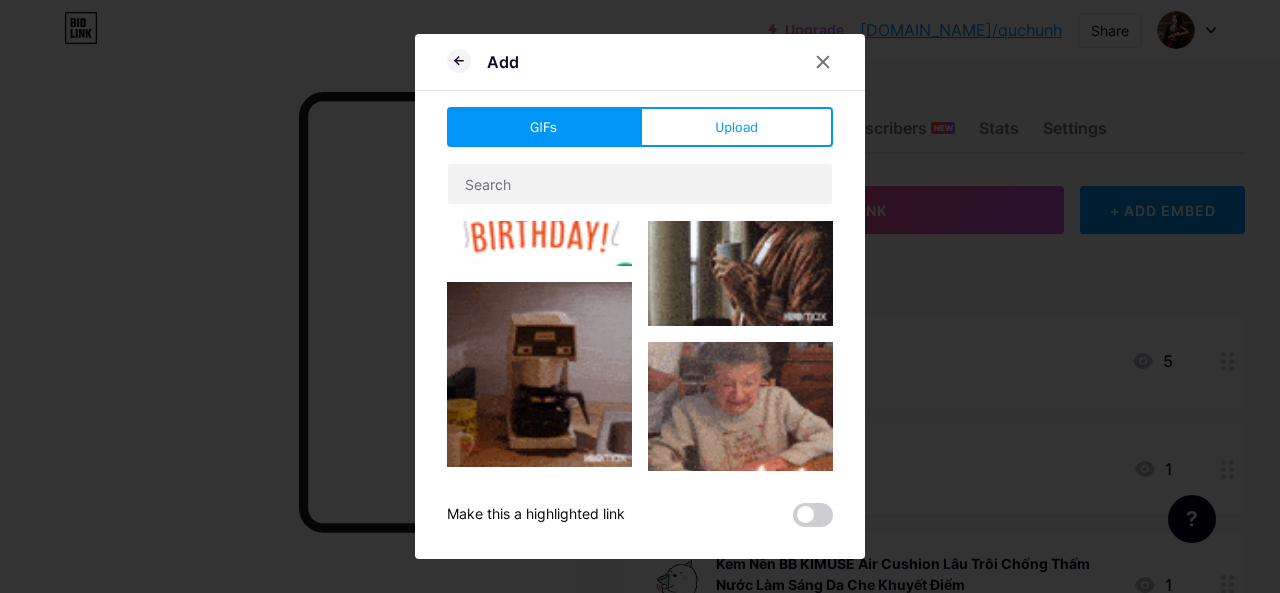 type on "Sáp Tẩy Trang oh! oh! Divine Blue Cleansing & Massaging Balm 150ml" 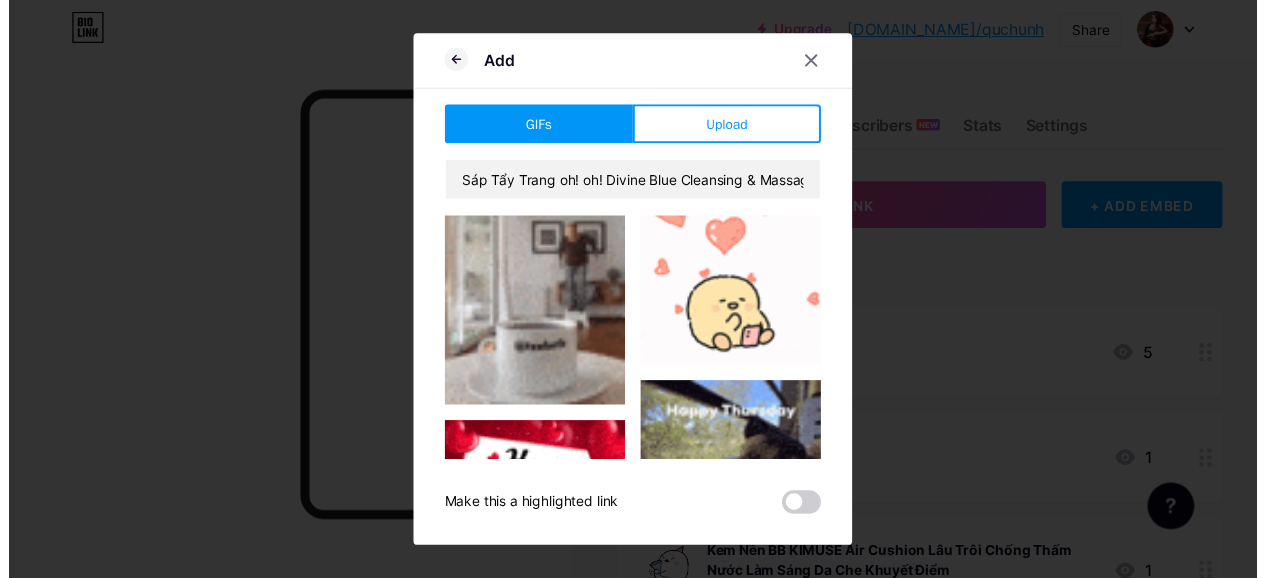 scroll, scrollTop: 2300, scrollLeft: 0, axis: vertical 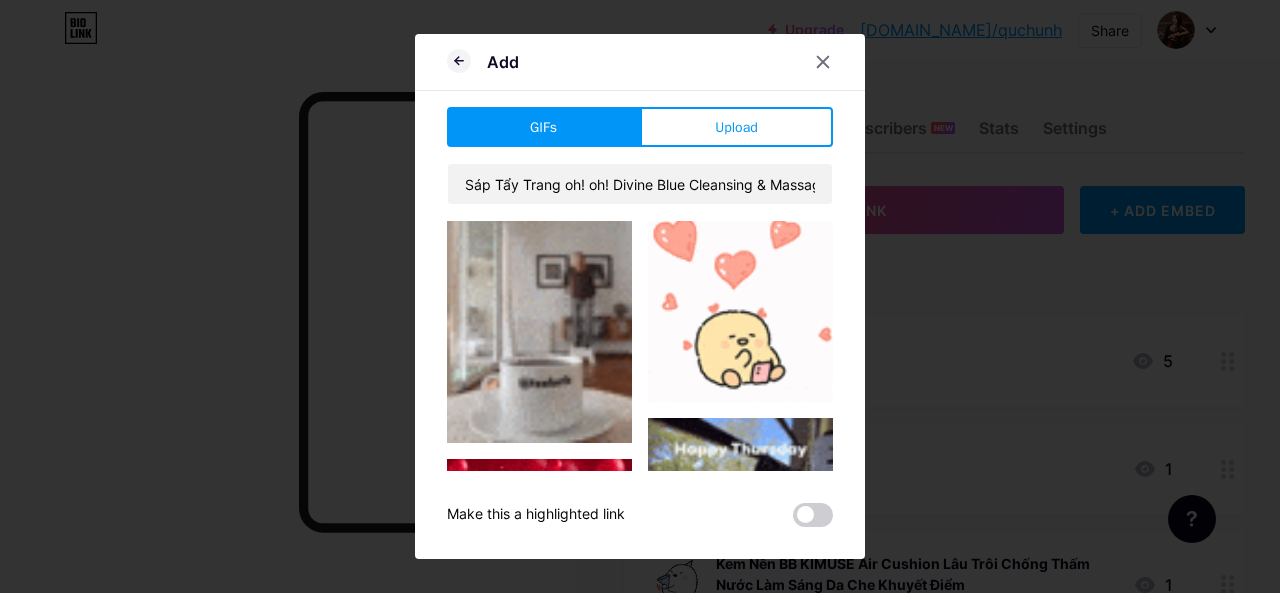 click at bounding box center (740, 309) 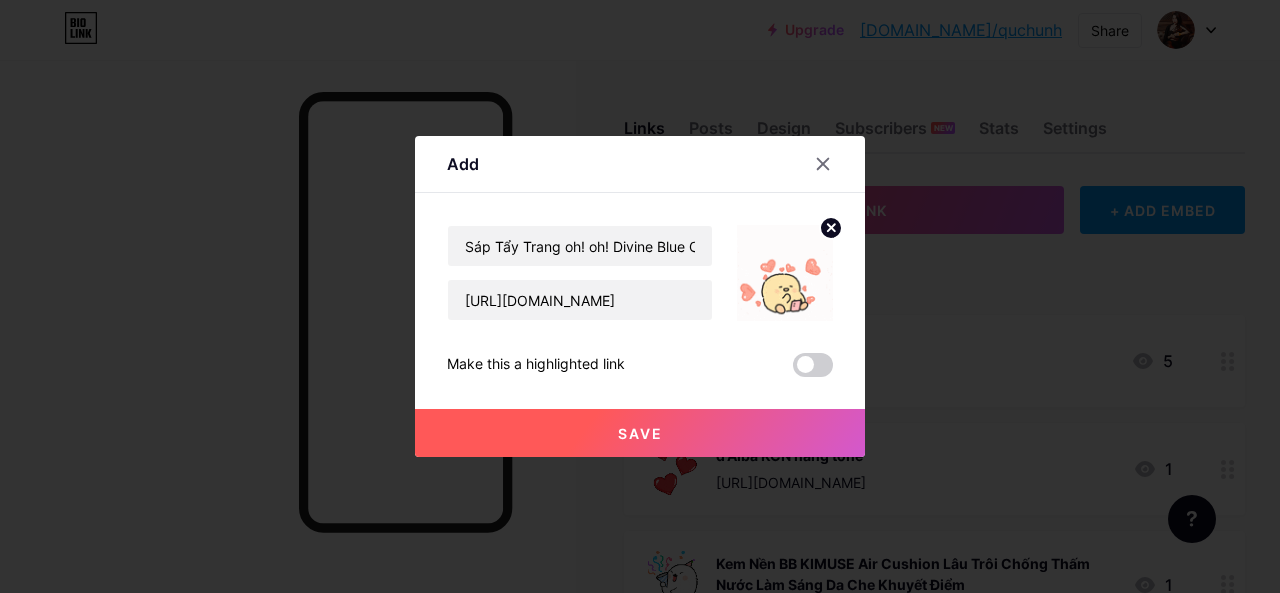 click on "Save" at bounding box center [640, 433] 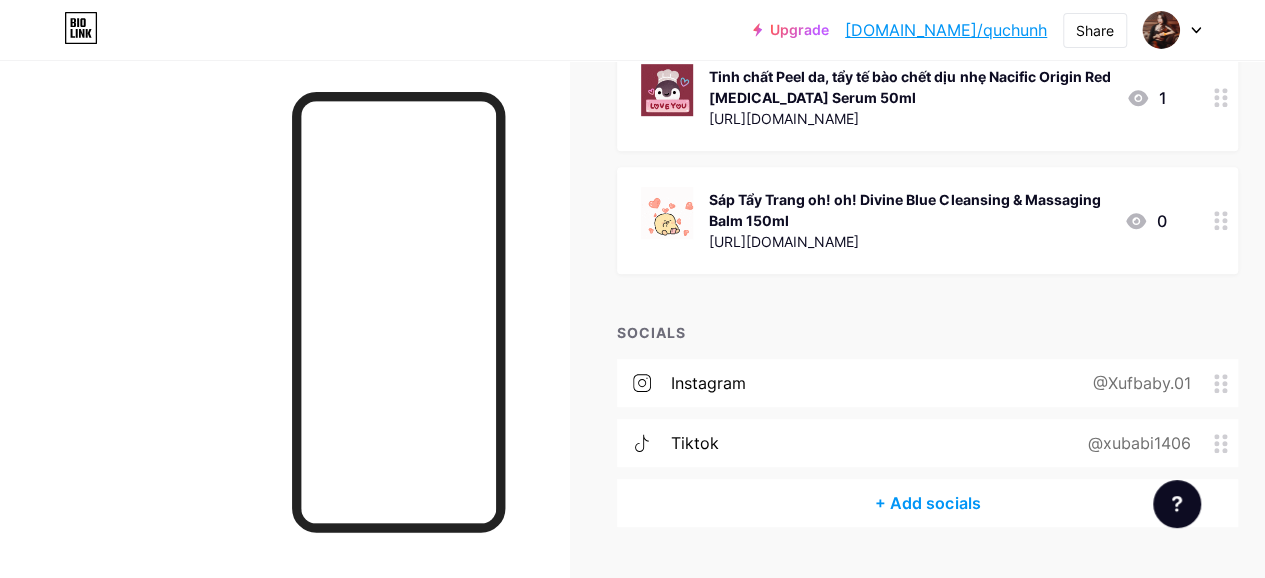 scroll, scrollTop: 4381, scrollLeft: 0, axis: vertical 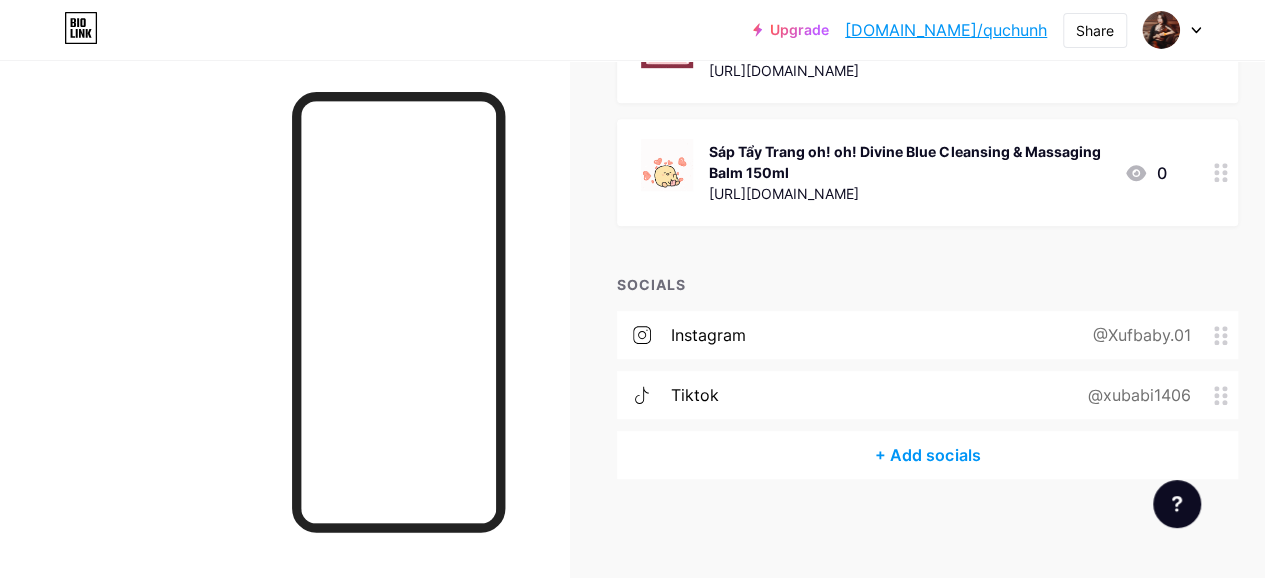 click at bounding box center [1221, 172] 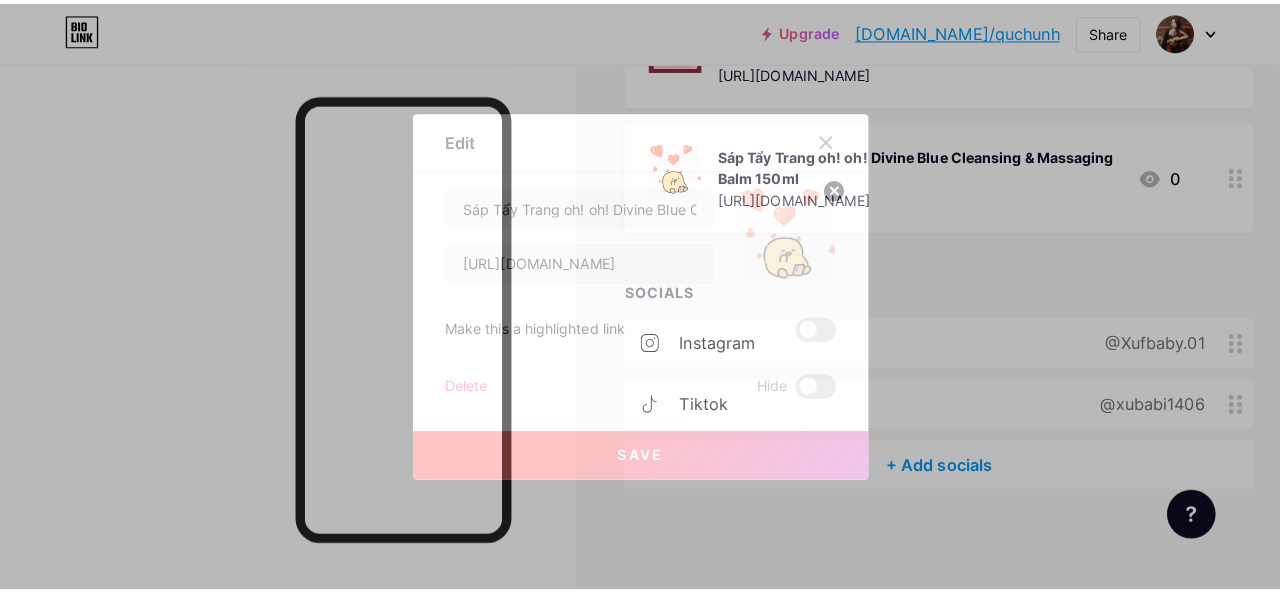 scroll, scrollTop: 4366, scrollLeft: 0, axis: vertical 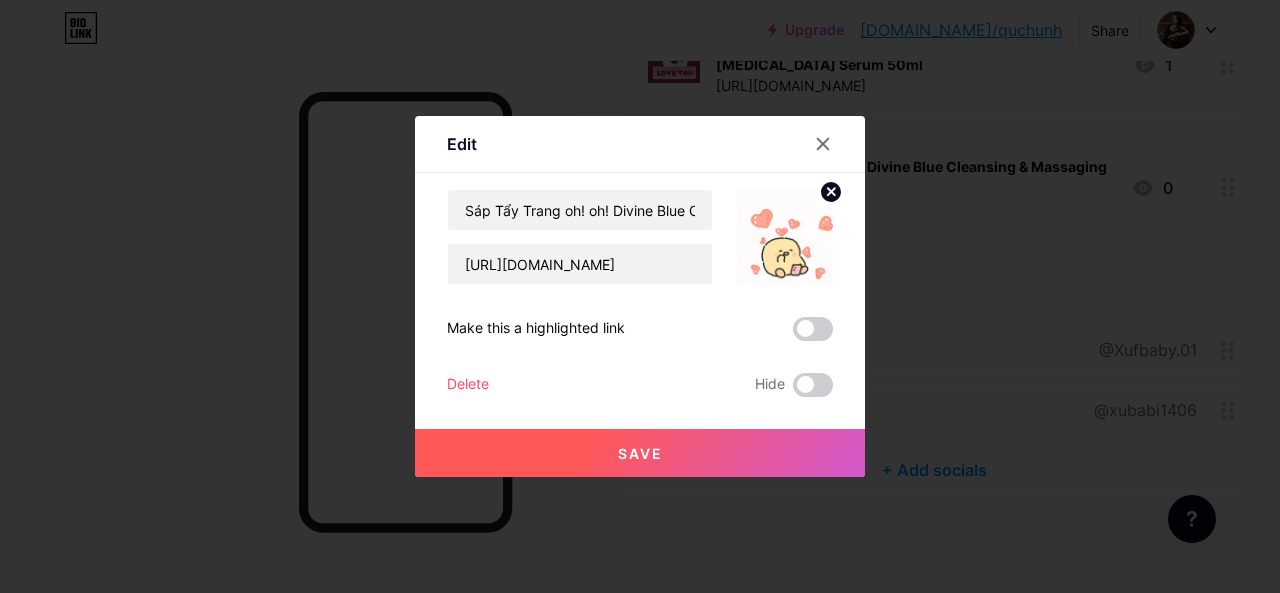 click at bounding box center (813, 329) 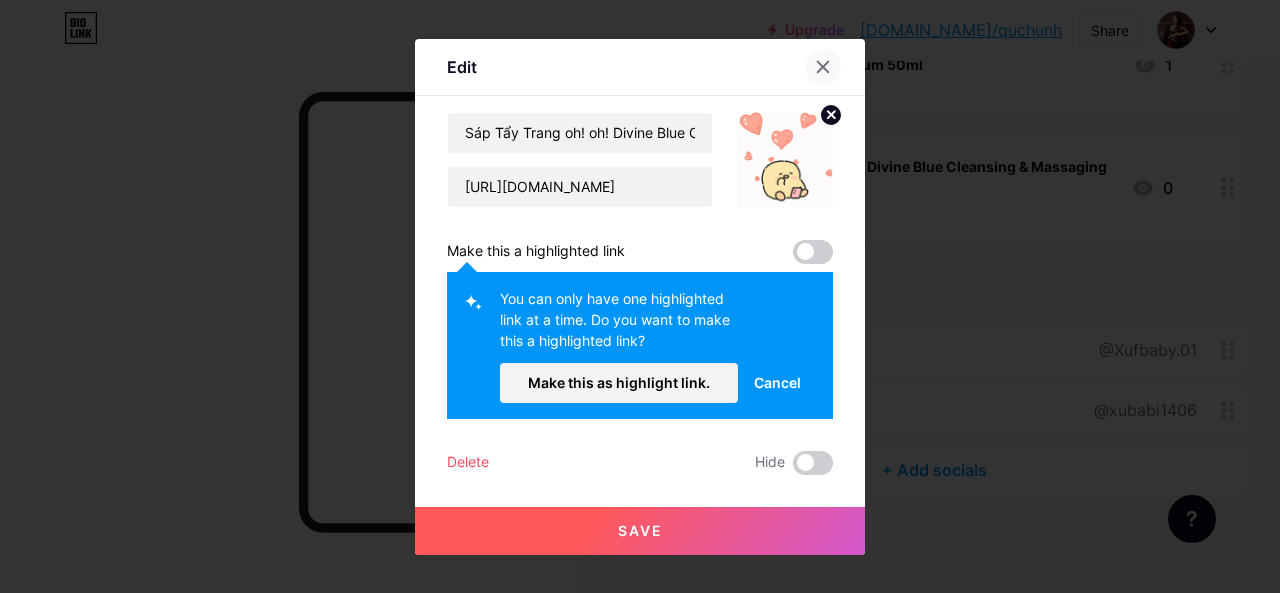 click at bounding box center (823, 67) 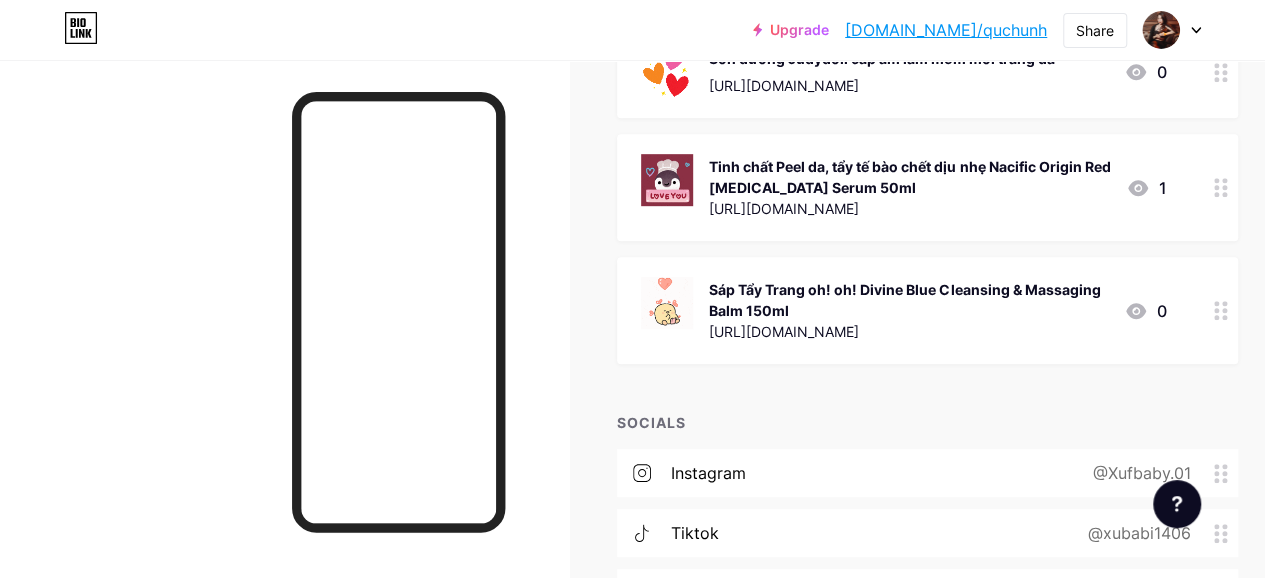 scroll, scrollTop: 4214, scrollLeft: 0, axis: vertical 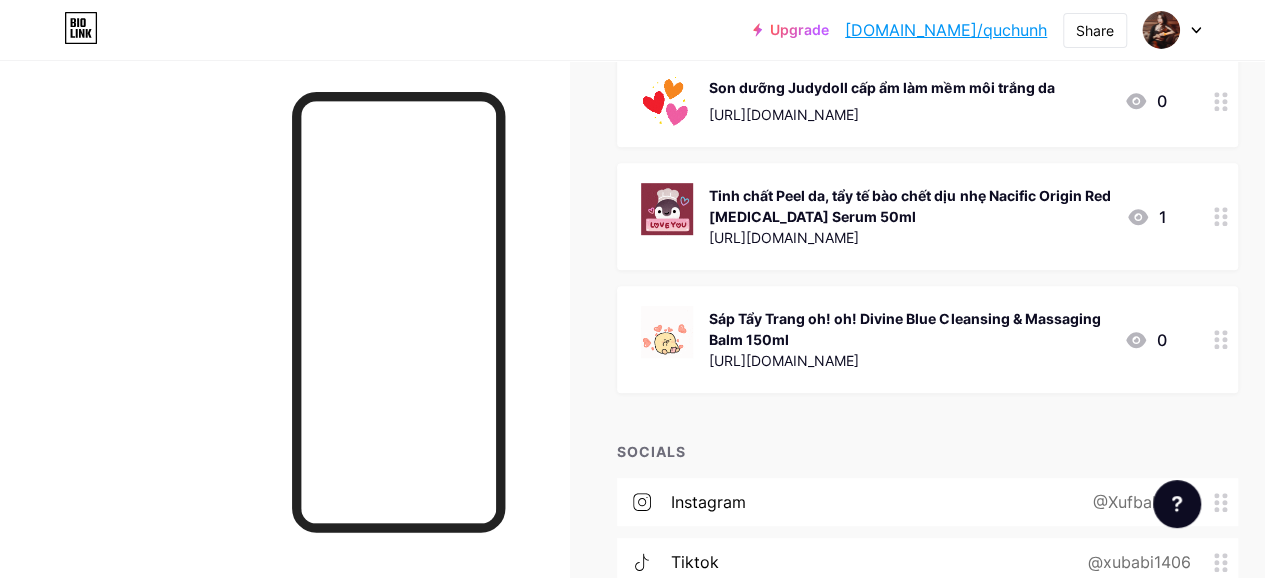 drag, startPoint x: 1118, startPoint y: 295, endPoint x: 985, endPoint y: 375, distance: 155.20631 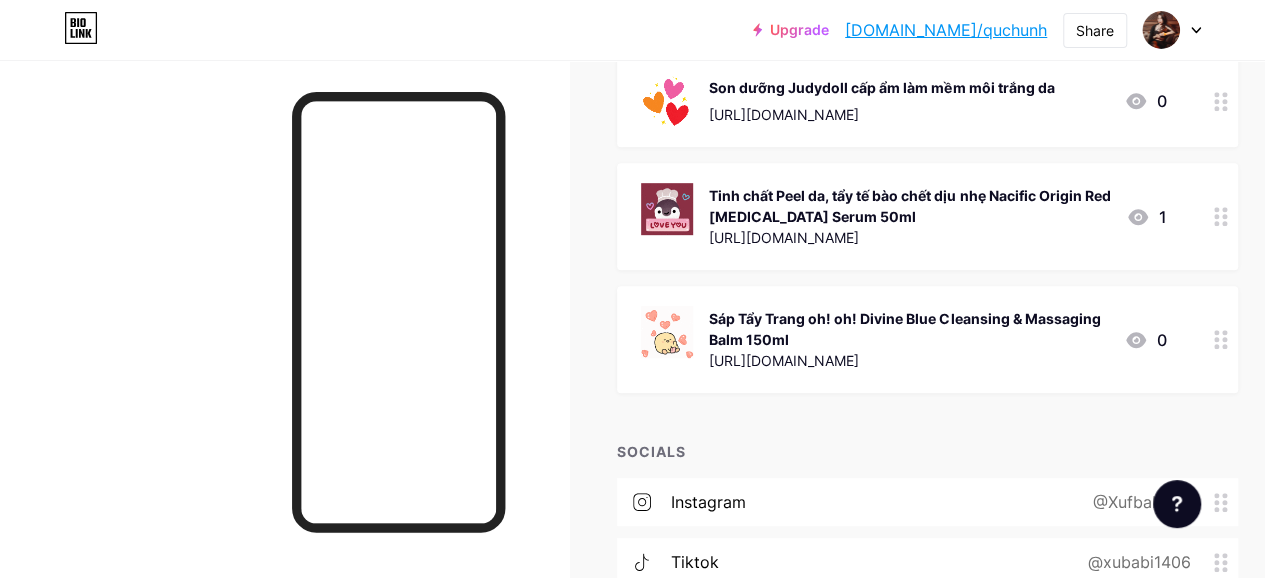click on "Son dưỡng Noreva
https://vn.shp.ee/yzLVX3d
5
d'Alba KCN nâng tone
https://bit.ly/3uexUc8
2
Kem Nền BB KIMUSE Air Cushion Lâu Trôi Chống Thấm Nước Làm Sáng Da Che Khuyết Điểm
https://shopee.vn/product/182639888/21879442094?
1
Mũ lưỡi trai
https://shope.ee/10PD9zZ7lh
28
Túi tote vải canvas
https://shope.ee/4fIVWlXh6v
34
Serum BRIGHTTENING FACE
https://www.juci.store/sang1?zarsrc=31&utm_source=zalo&utm_medium=zalo&utm_campaign=zalo&fbclid=IwAR0KahSaAJUhIUIBZeLKw_H6I7fbVop_FCuiJCYAB4sf-xcQ9nsMy9sHK6c" at bounding box center (927, -1753) 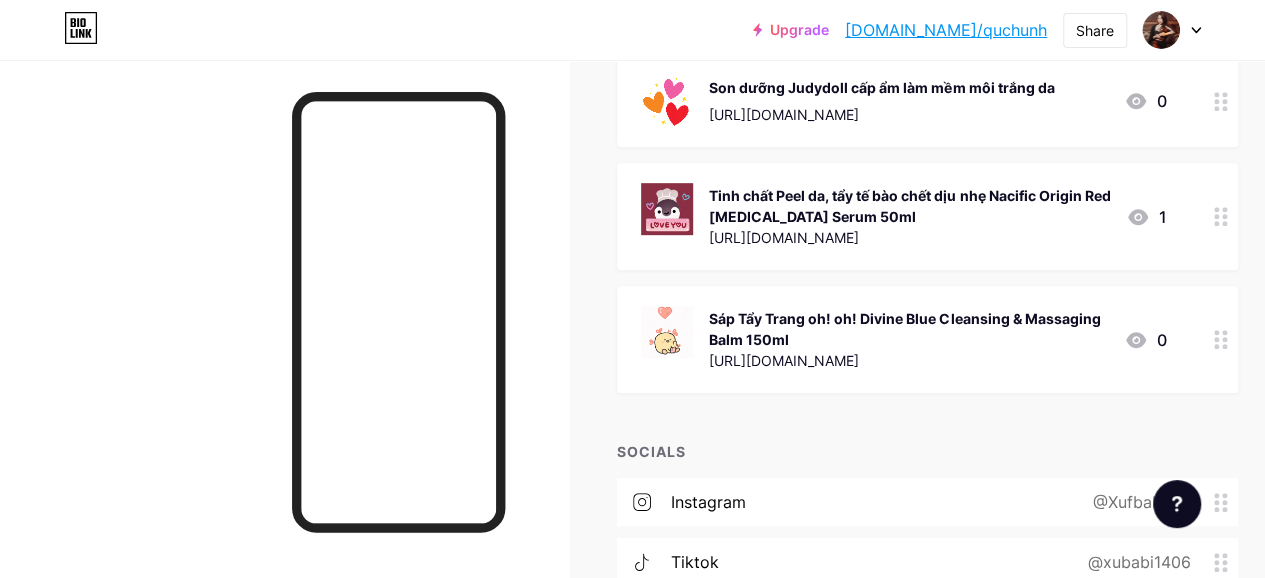 click on "SOCIALS" at bounding box center (927, 451) 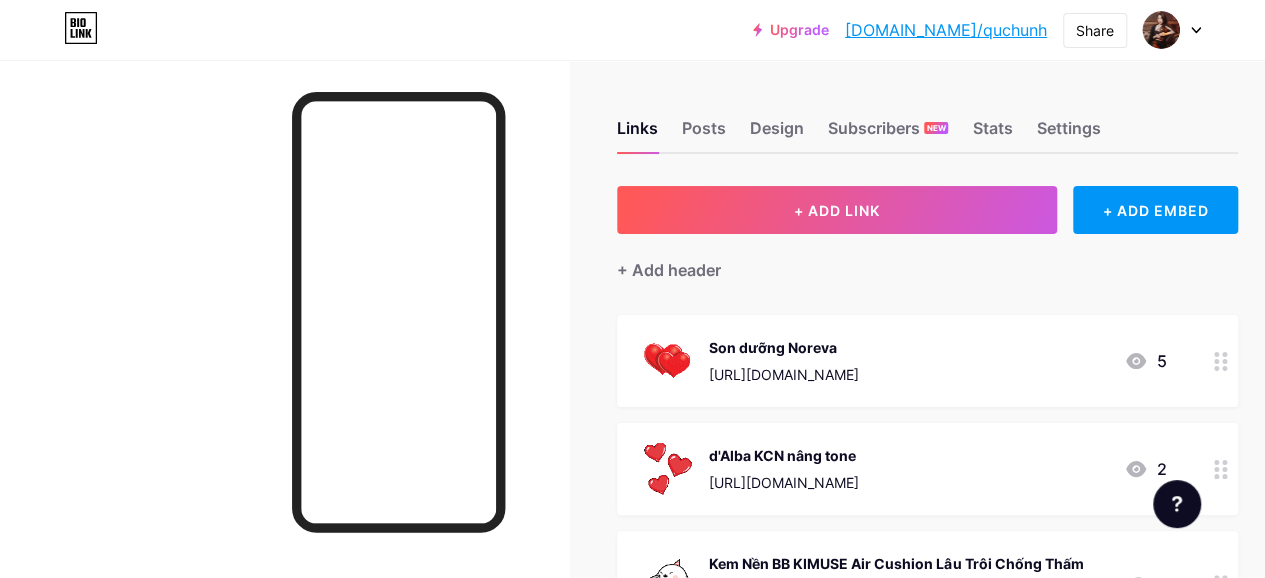 scroll, scrollTop: 0, scrollLeft: 0, axis: both 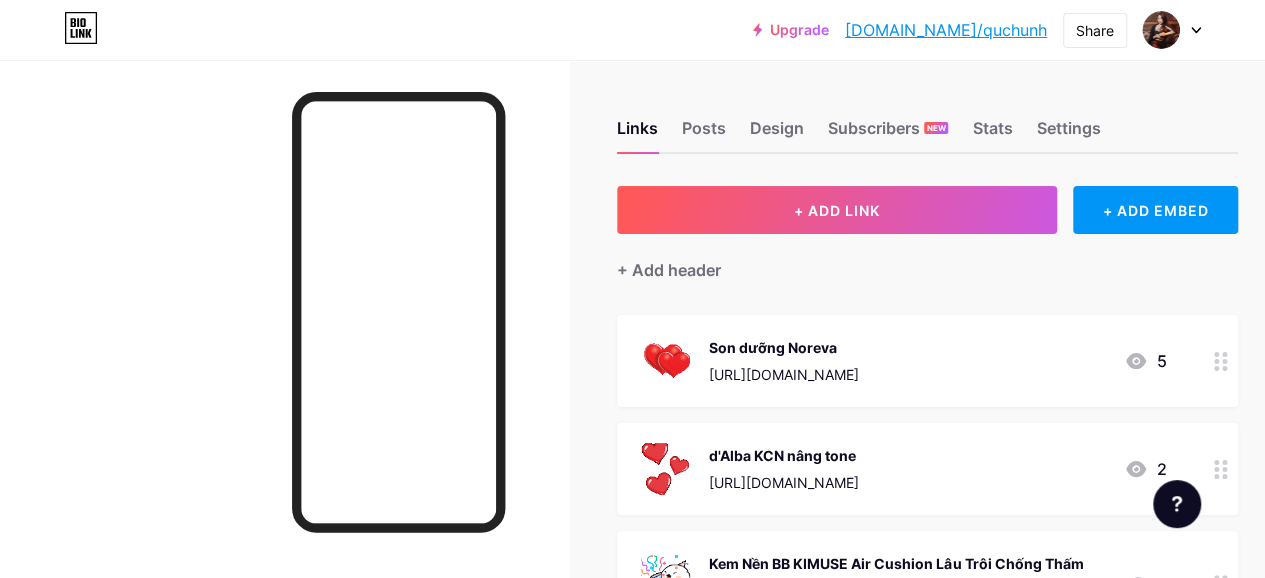 click 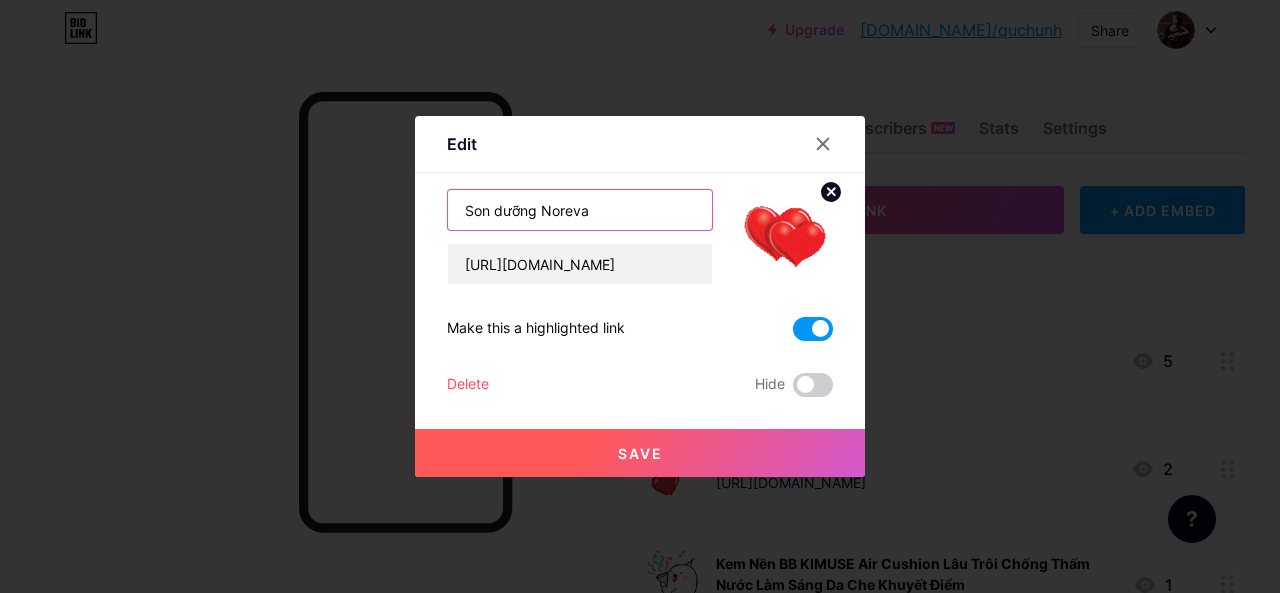 click on "Son dưỡng Noreva" at bounding box center (580, 210) 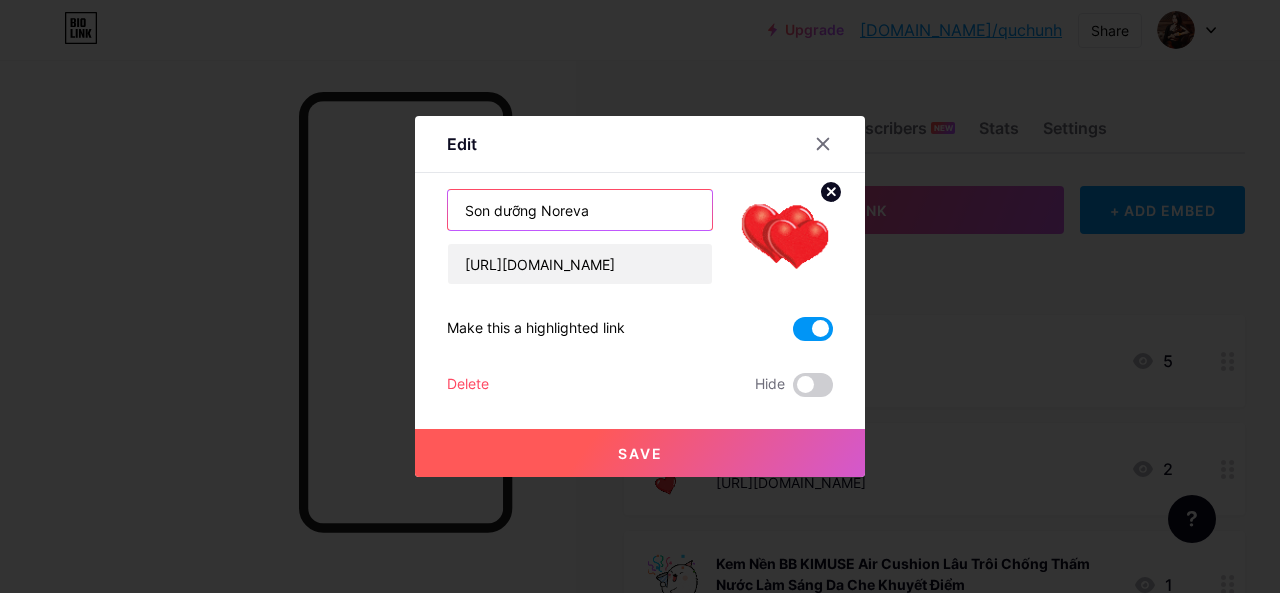 drag, startPoint x: 599, startPoint y: 214, endPoint x: 308, endPoint y: 178, distance: 293.21835 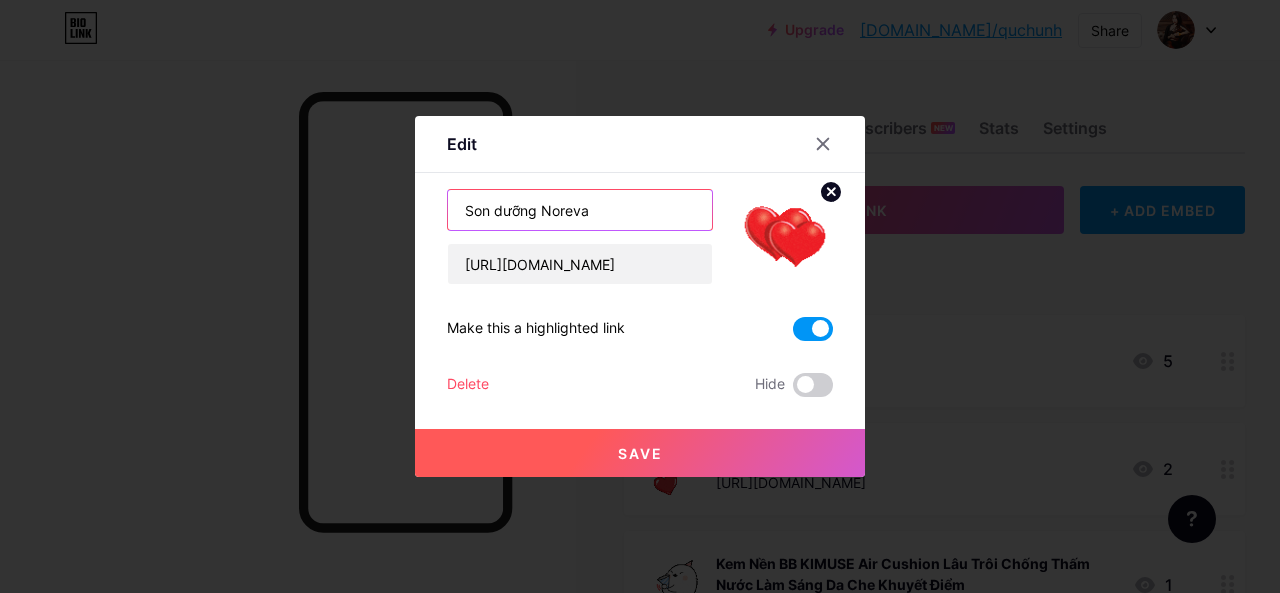 click on "Edit           Content
YouTube
Play YouTube video without leaving your page.
ADD
Vimeo
Play Vimeo video without leaving your page.
ADD
Tiktok
Grow your TikTok following
ADD
Tweet
Embed a tweet.
ADD
Reddit
Showcase your Reddit profile
ADD
Spotify
Embed Spotify to play the preview of a track.
ADD
Twitch
Play Twitch video without leaving your page.
ADD
SoundCloud" at bounding box center [640, 296] 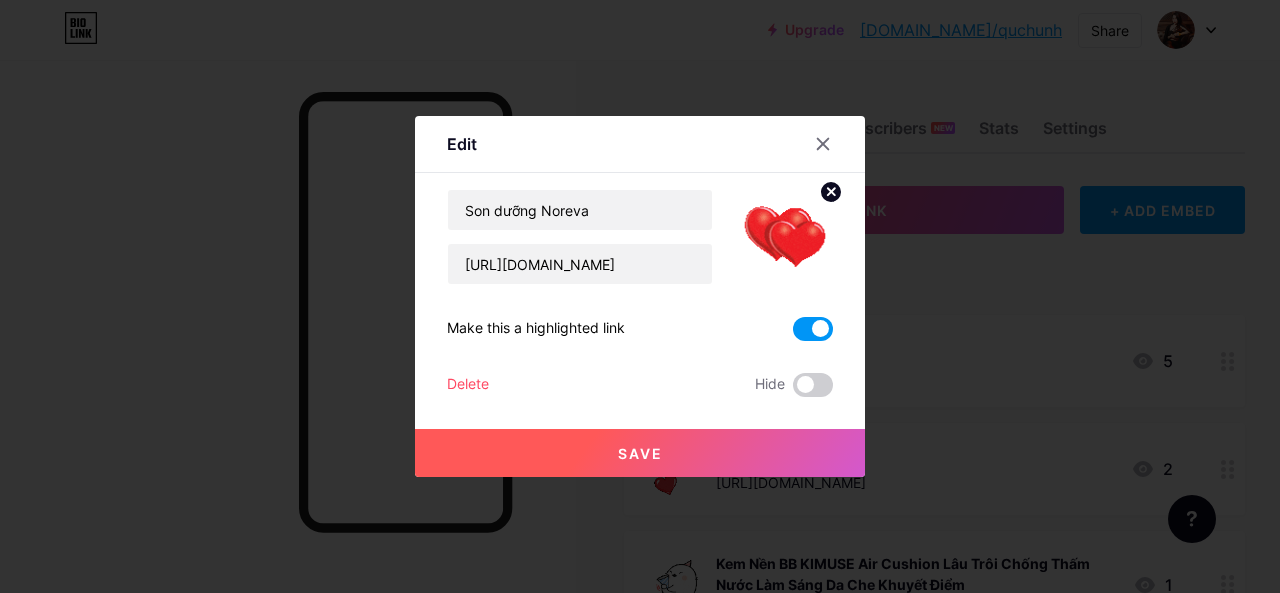 click at bounding box center [640, 296] 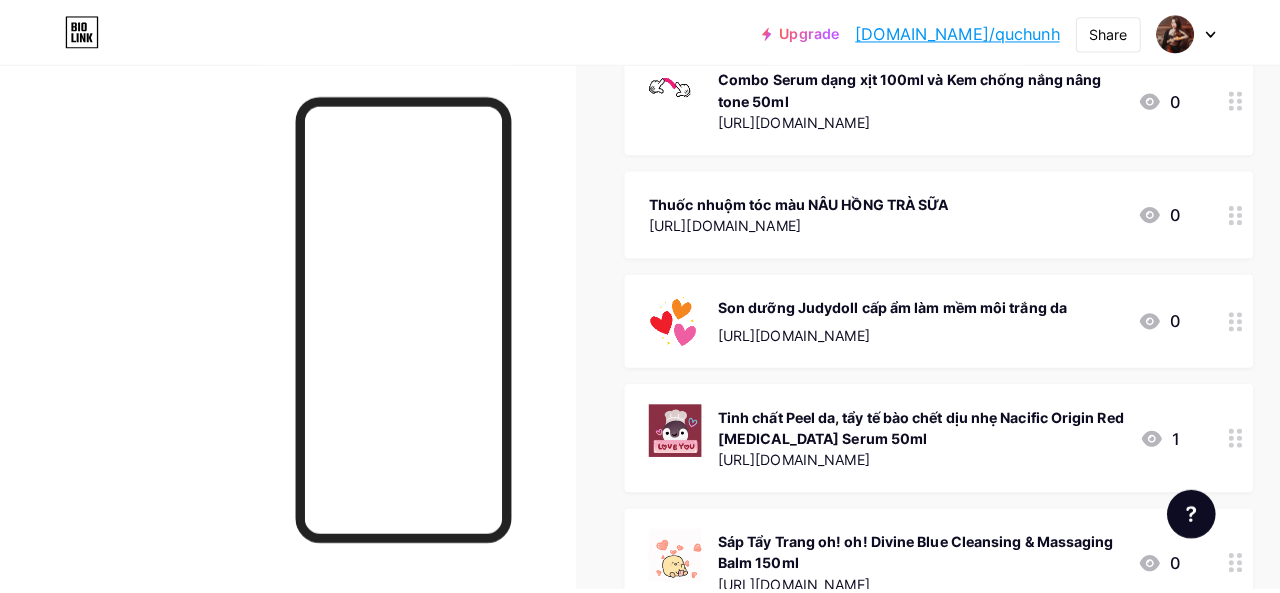 scroll, scrollTop: 4000, scrollLeft: 0, axis: vertical 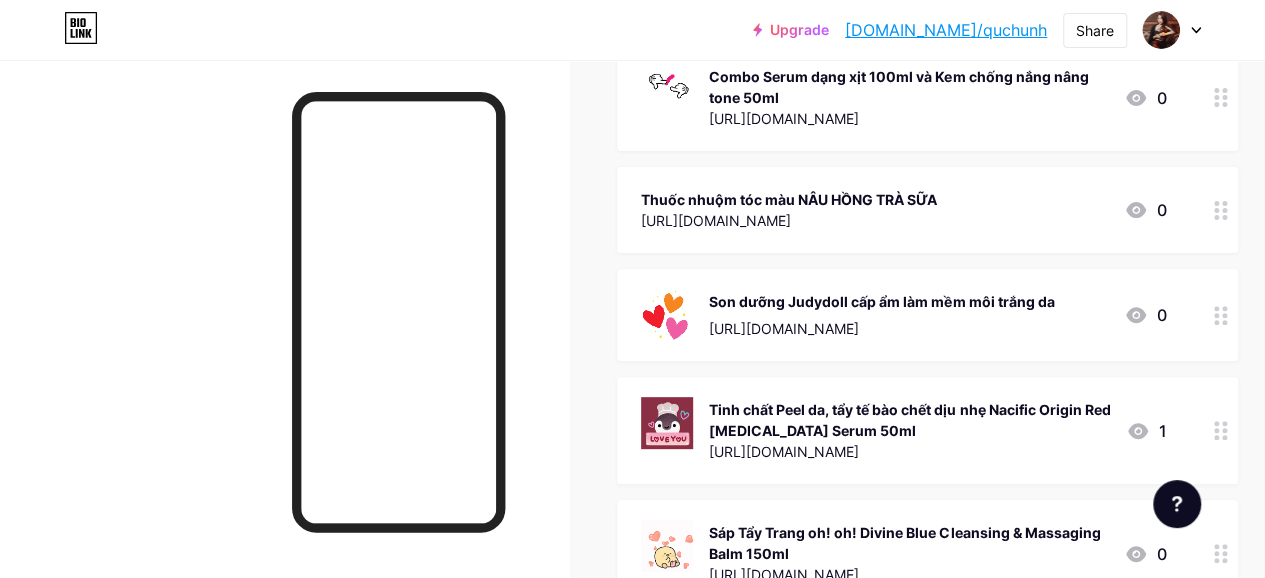 click on "Sáp Tẩy Trang oh! oh! Divine Blue Cleansing & Massaging Balm 150ml" at bounding box center (908, 543) 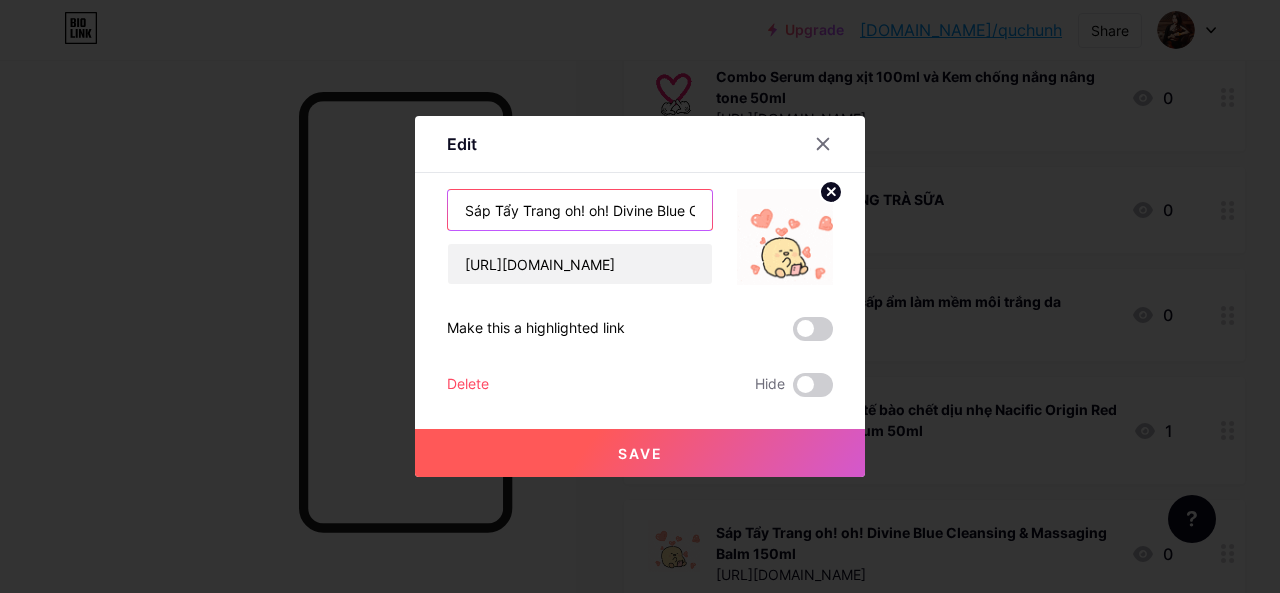 click on "Sáp Tẩy Trang oh! oh! Divine Blue Cleansing & Massaging Balm 150ml" at bounding box center (580, 210) 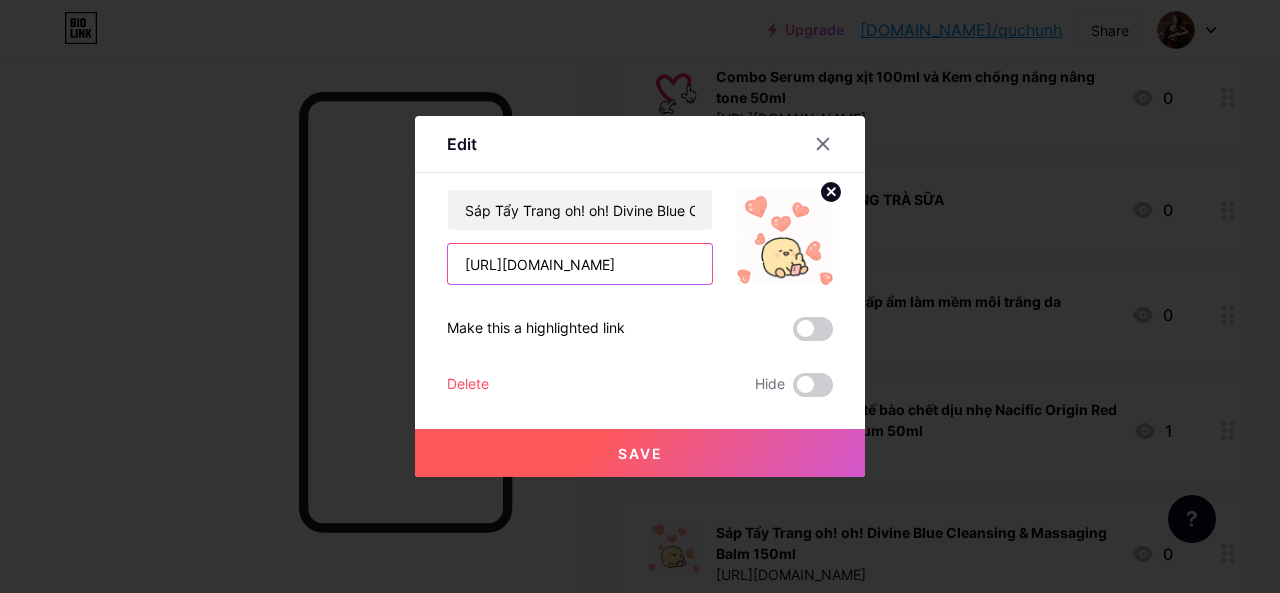 click on "[URL][DOMAIN_NAME]" at bounding box center [580, 264] 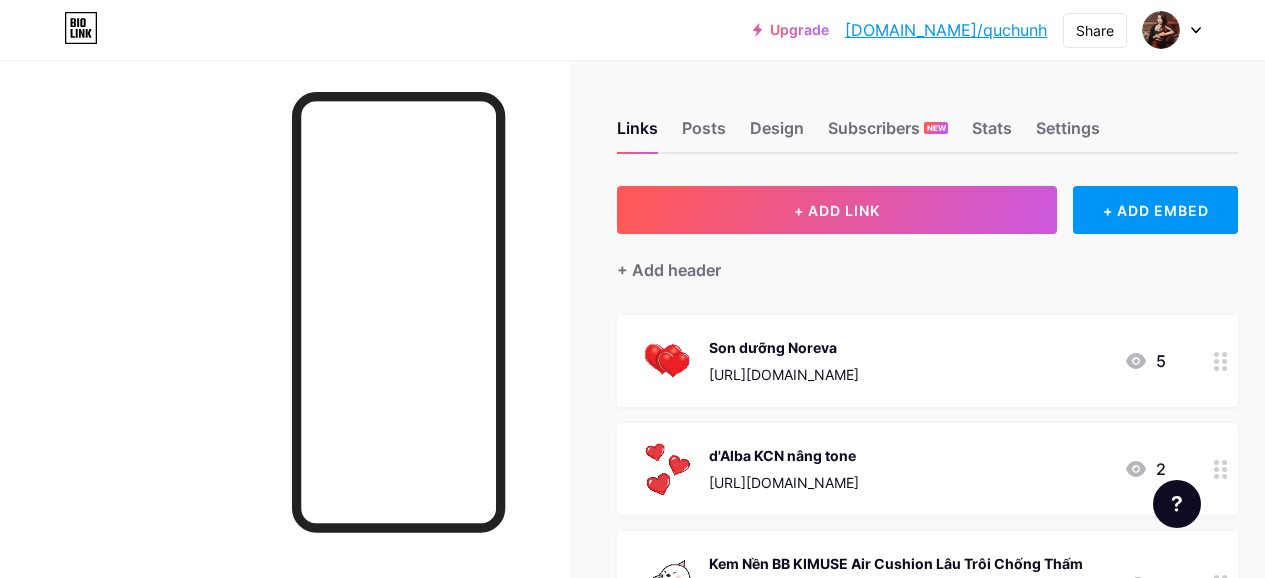 click on "[PERSON_NAME] Noreva
[URL][DOMAIN_NAME]
5" at bounding box center (903, 361) 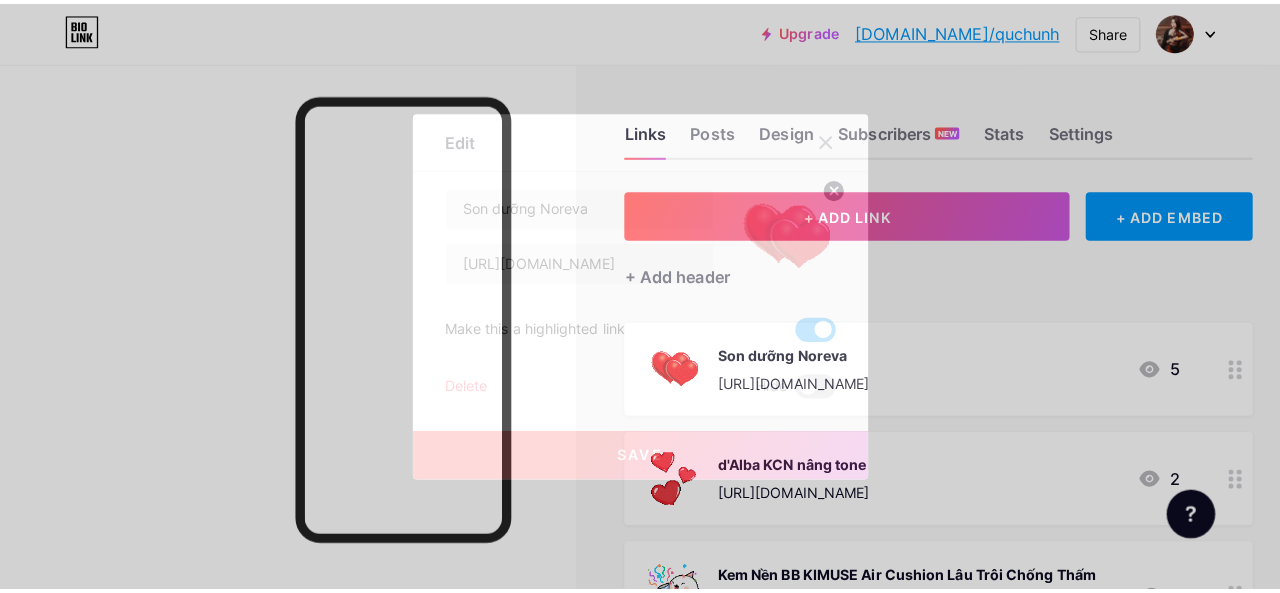scroll, scrollTop: 0, scrollLeft: 0, axis: both 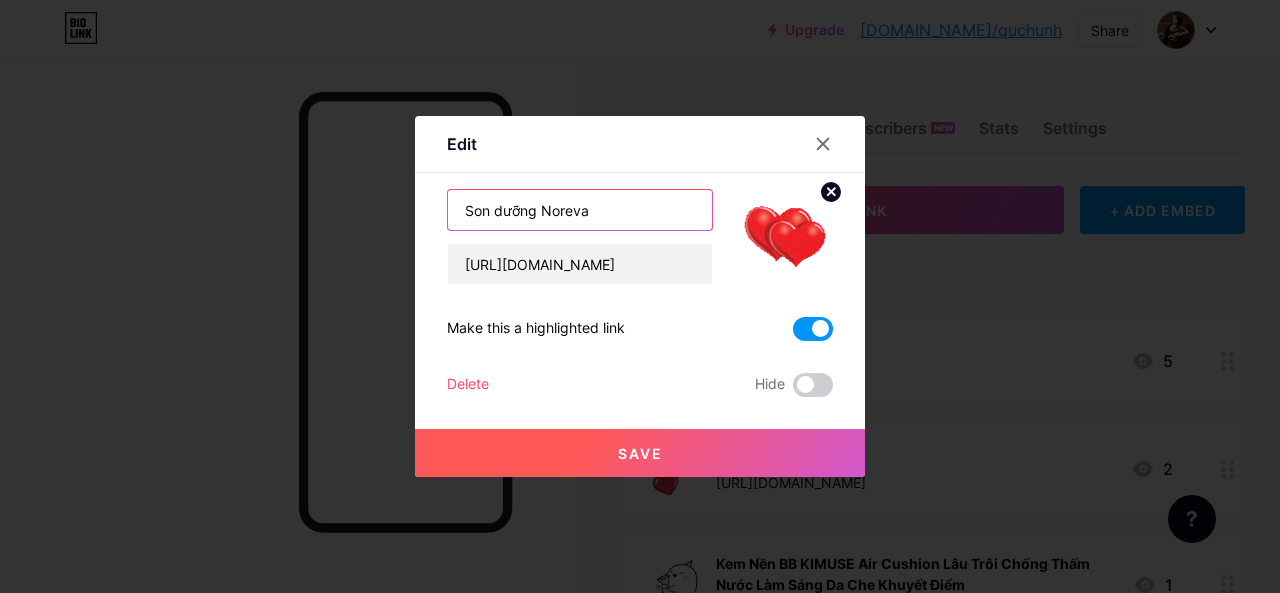 click on "Son dưỡng Noreva" at bounding box center [580, 210] 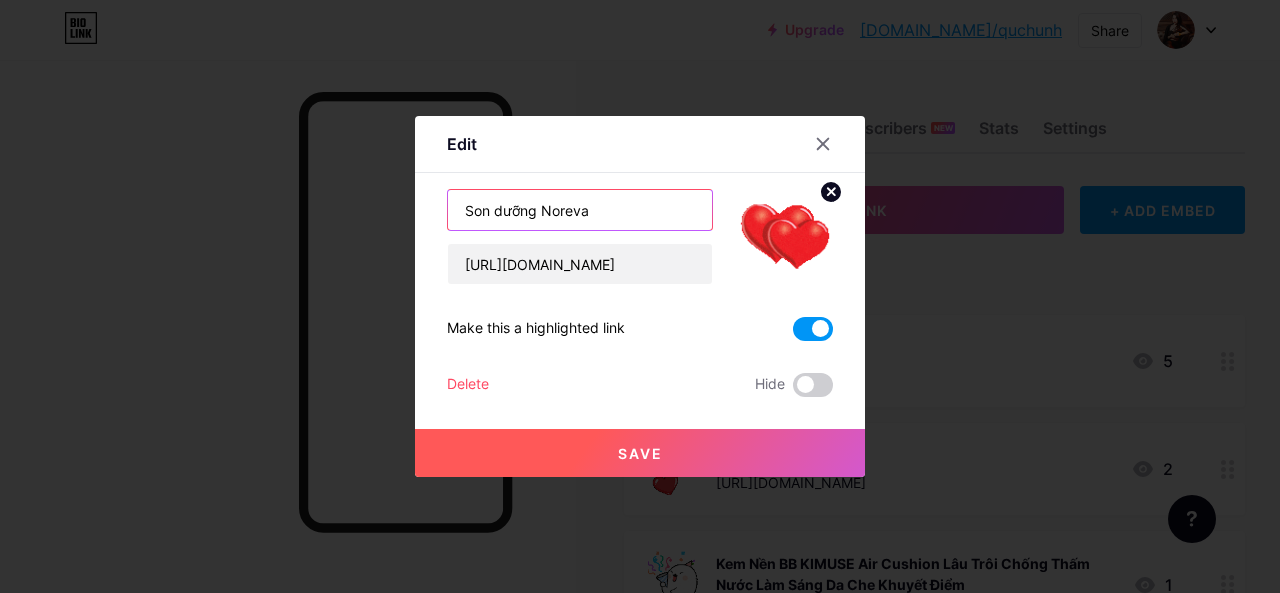 paste on "áp [PERSON_NAME] oh! oh! Divine Blue Cleansing & Massaging Balm 150ml" 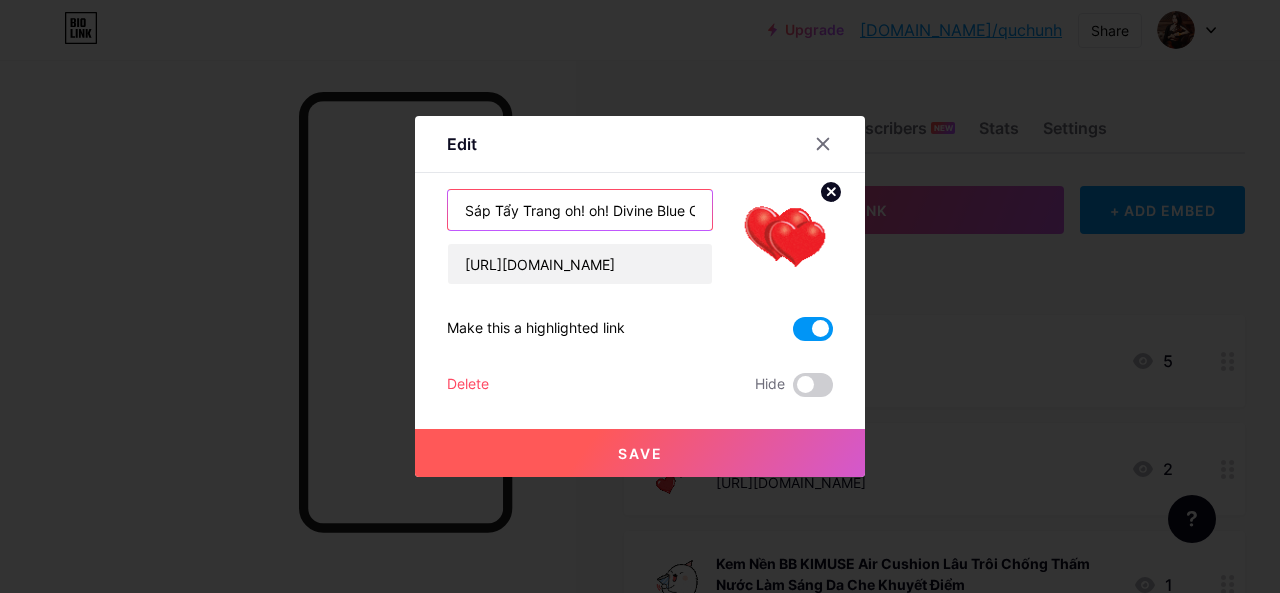 scroll, scrollTop: 0, scrollLeft: 226, axis: horizontal 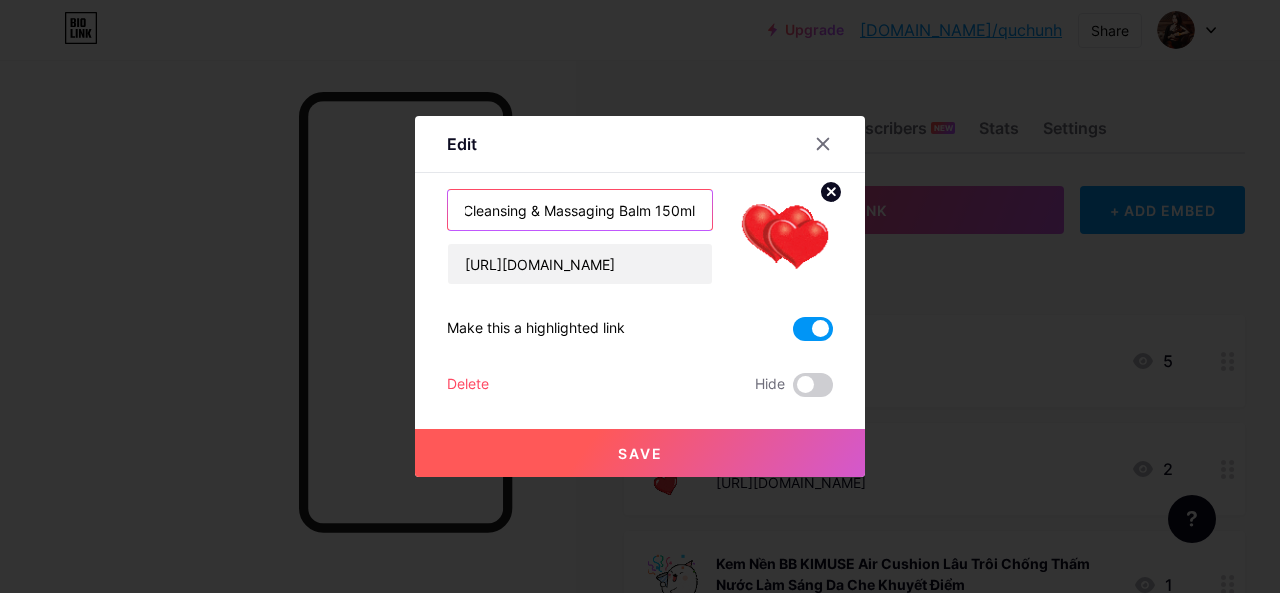 type on "Sáp Tẩy Trang oh! oh! Divine Blue Cleansing & Massaging Balm 150ml" 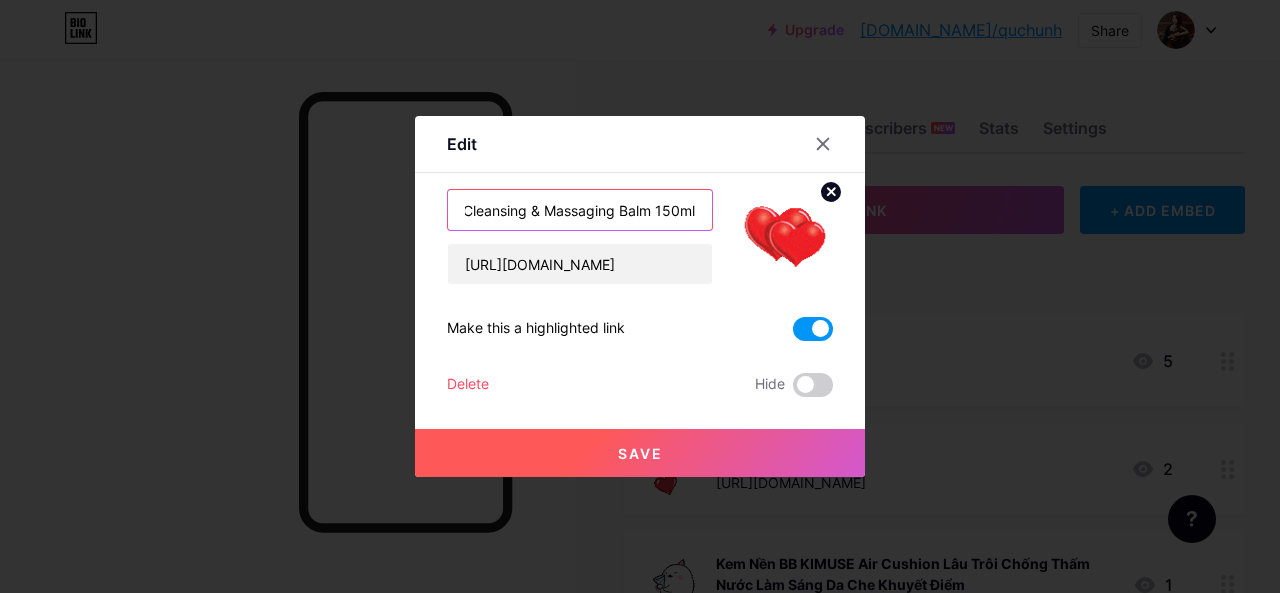 scroll, scrollTop: 0, scrollLeft: 0, axis: both 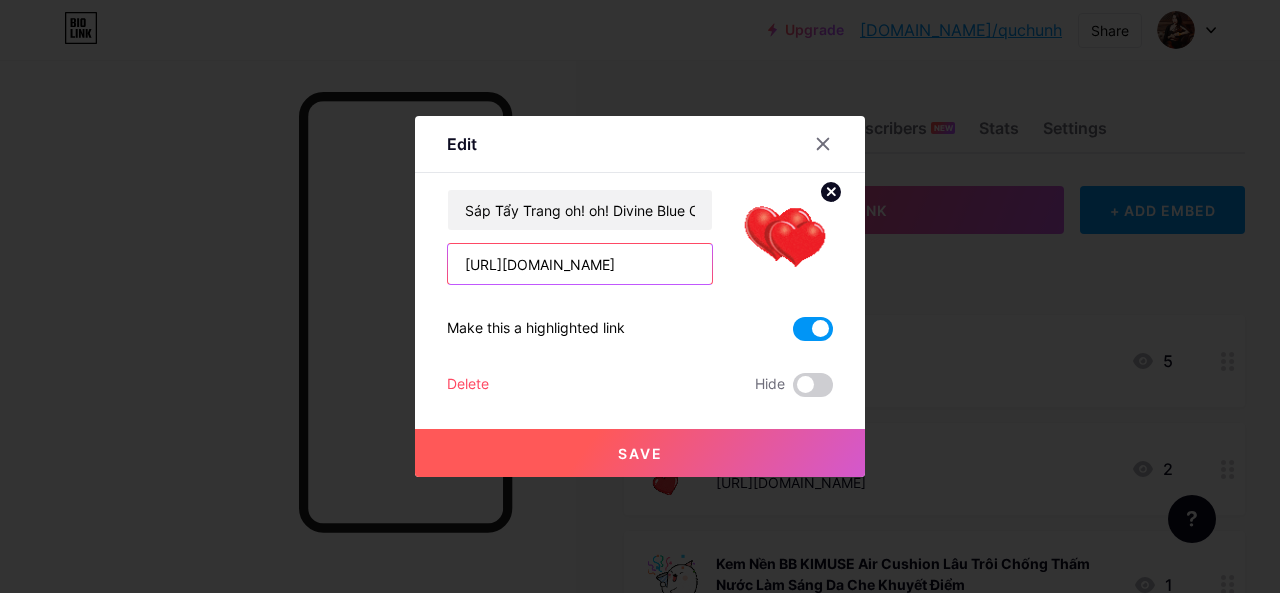 click on "[URL][DOMAIN_NAME]" at bounding box center [580, 264] 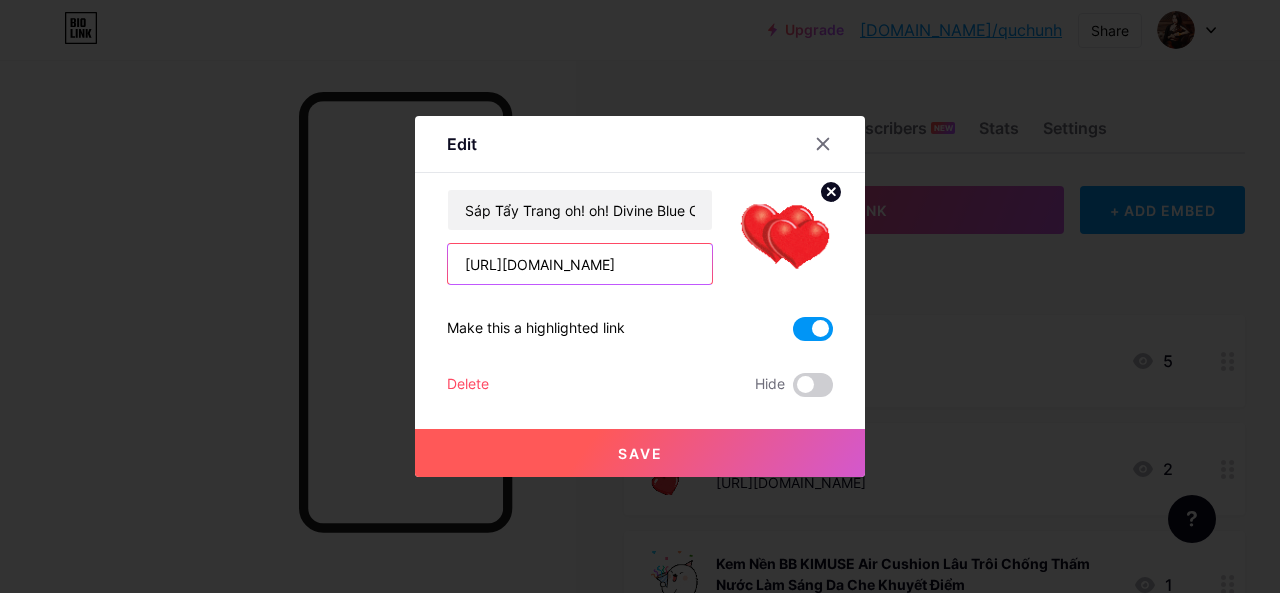 paste on "[DOMAIN_NAME][URL]" 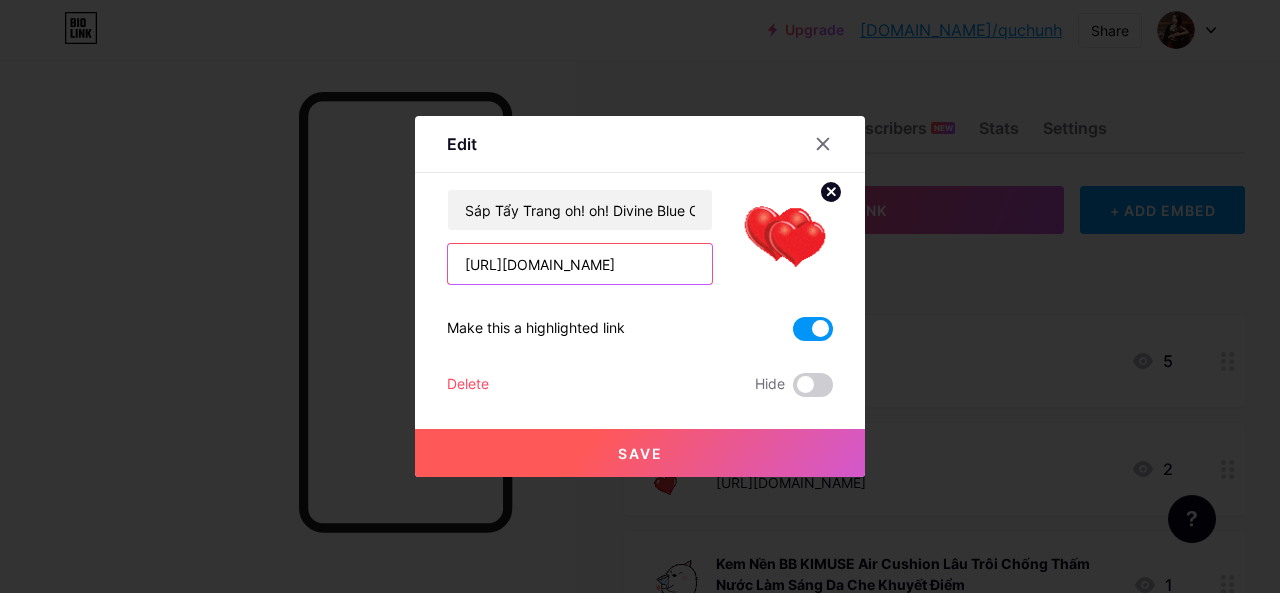 scroll, scrollTop: 0, scrollLeft: 668, axis: horizontal 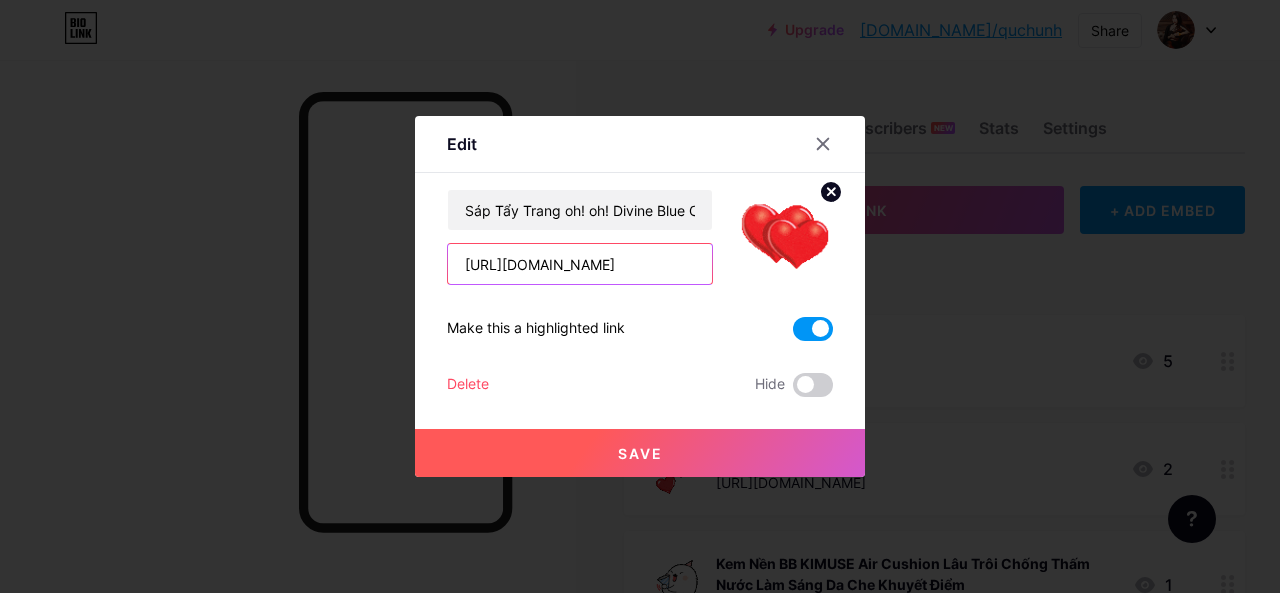 type on "[URL][DOMAIN_NAME]" 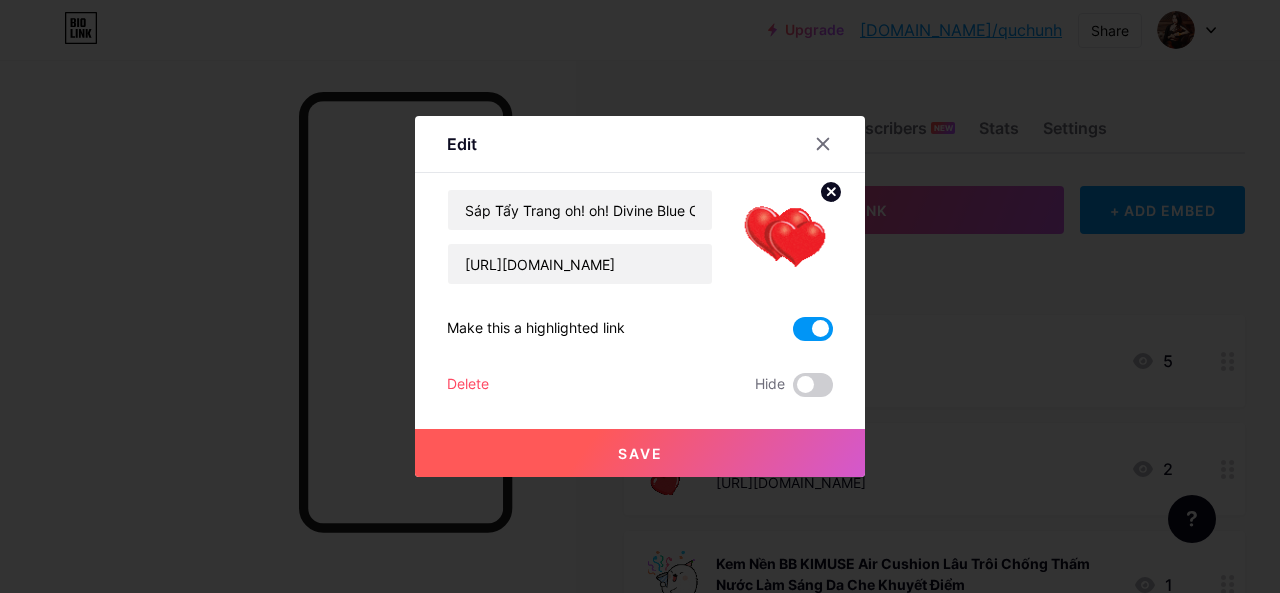click on "Save" at bounding box center [640, 437] 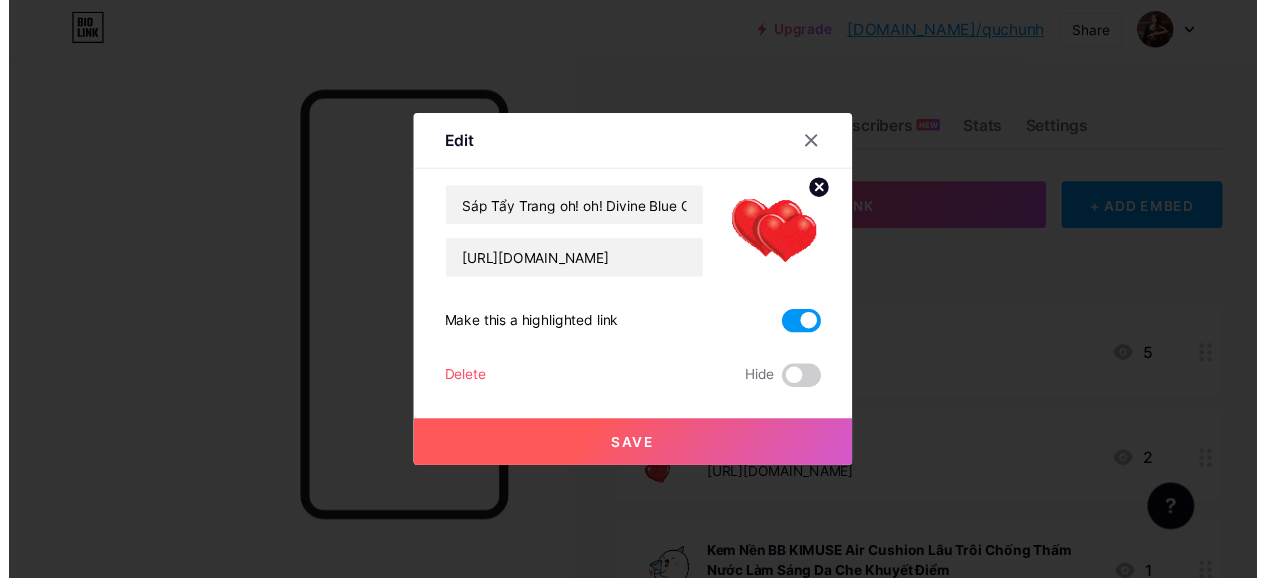 scroll, scrollTop: 0, scrollLeft: 0, axis: both 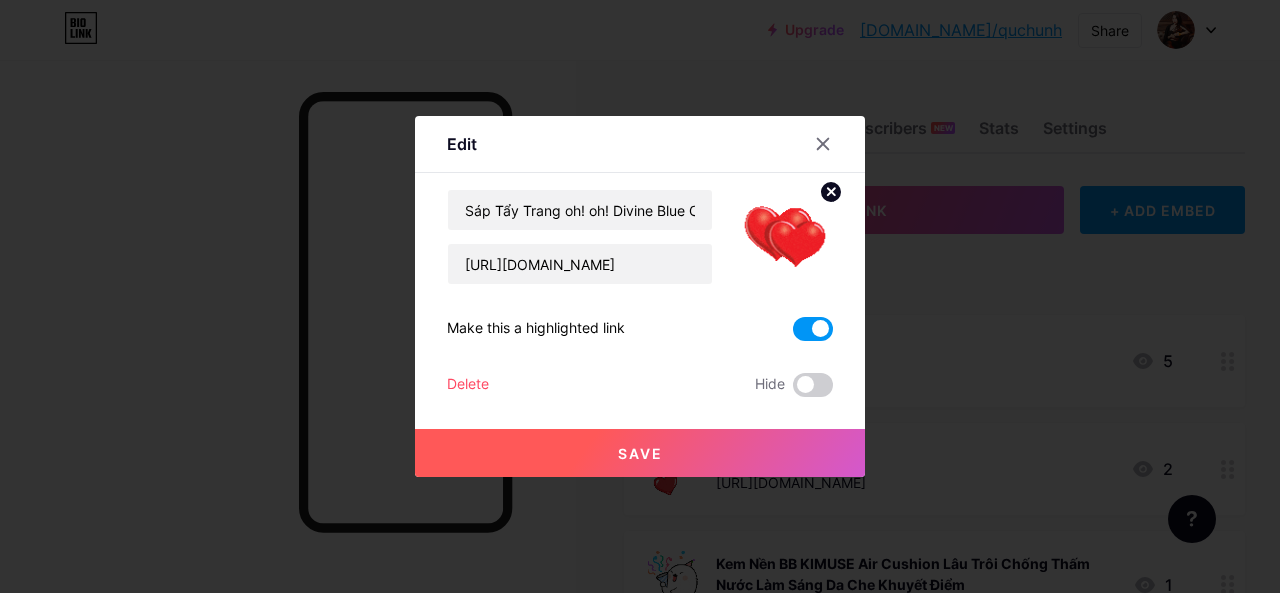 click on "Save" at bounding box center (640, 453) 